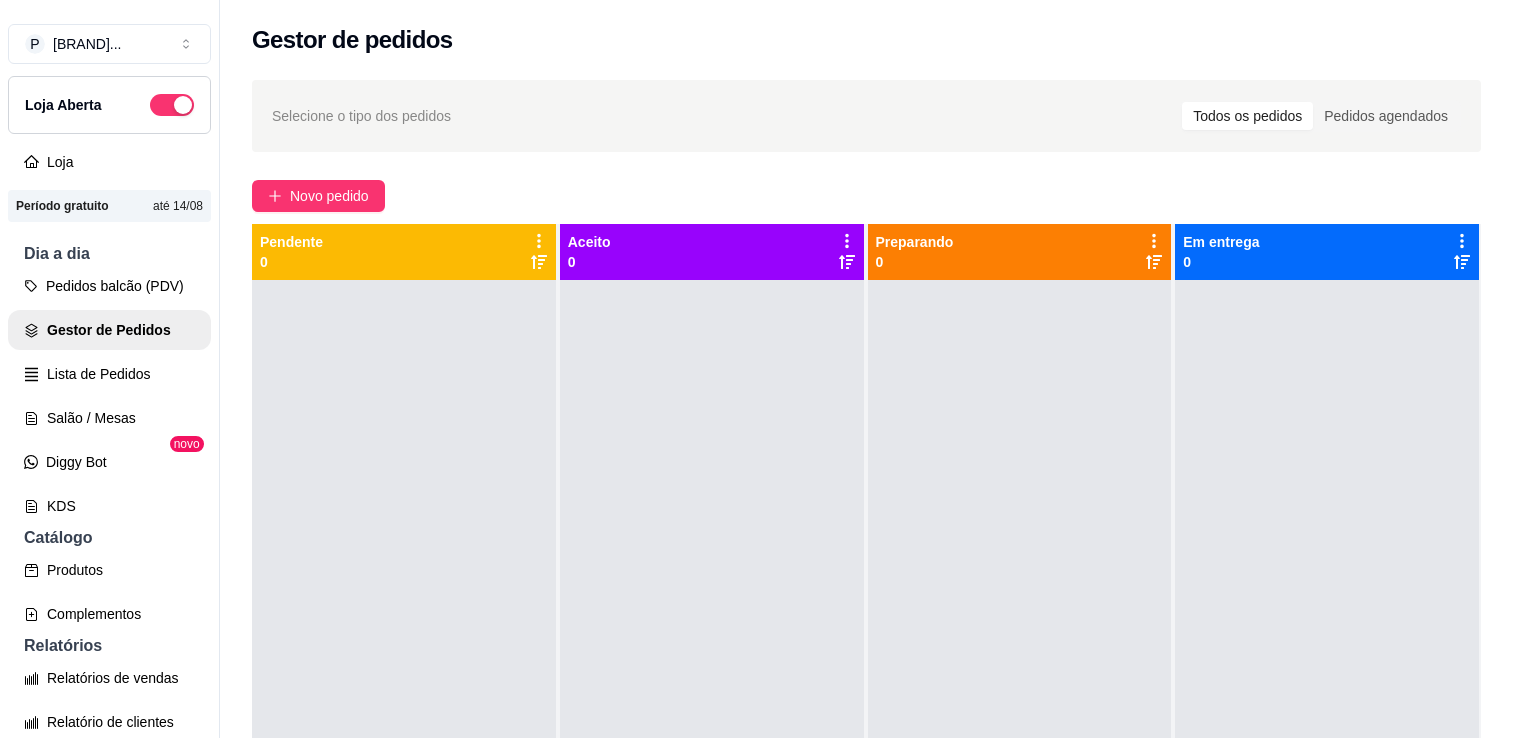 scroll, scrollTop: 0, scrollLeft: 0, axis: both 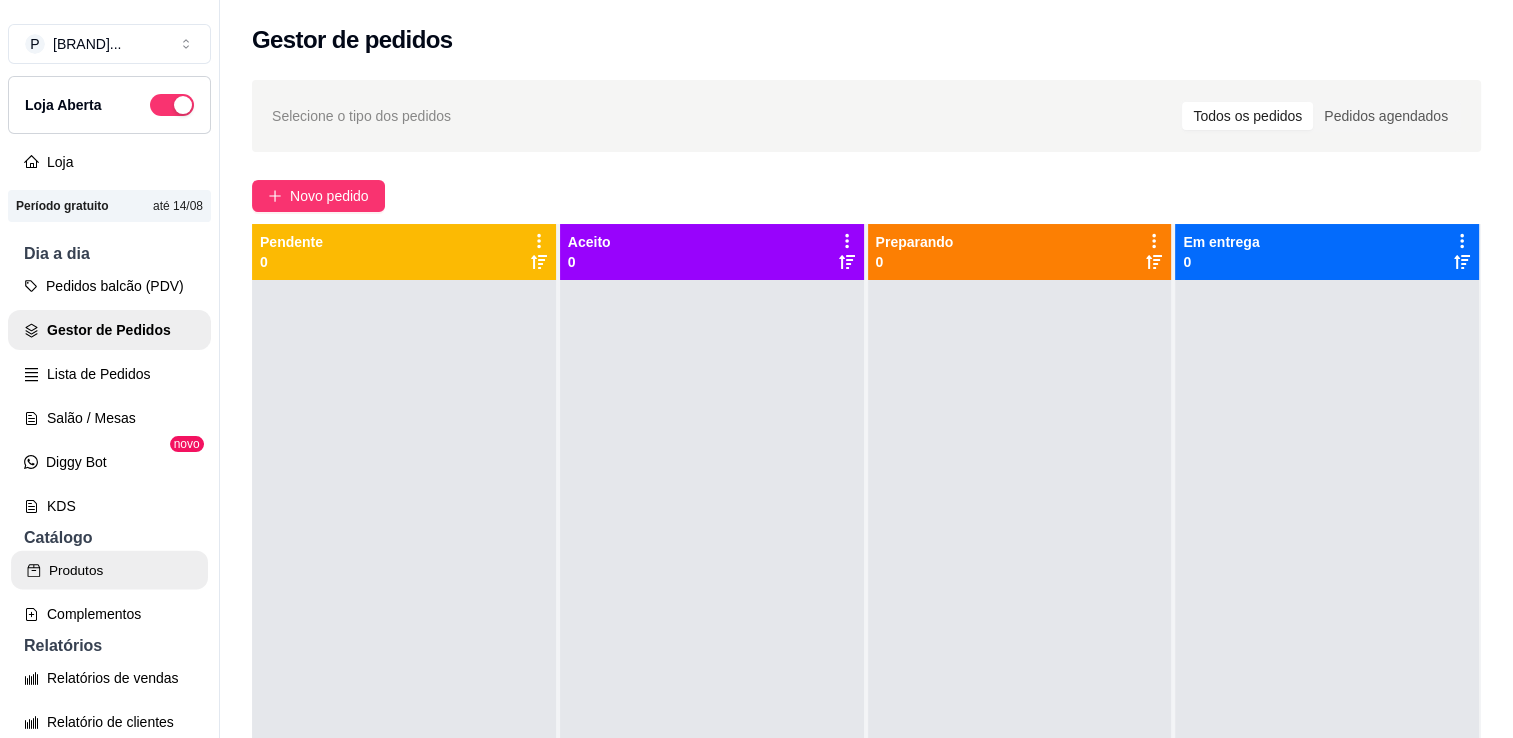 click on "Produtos" at bounding box center [109, 570] 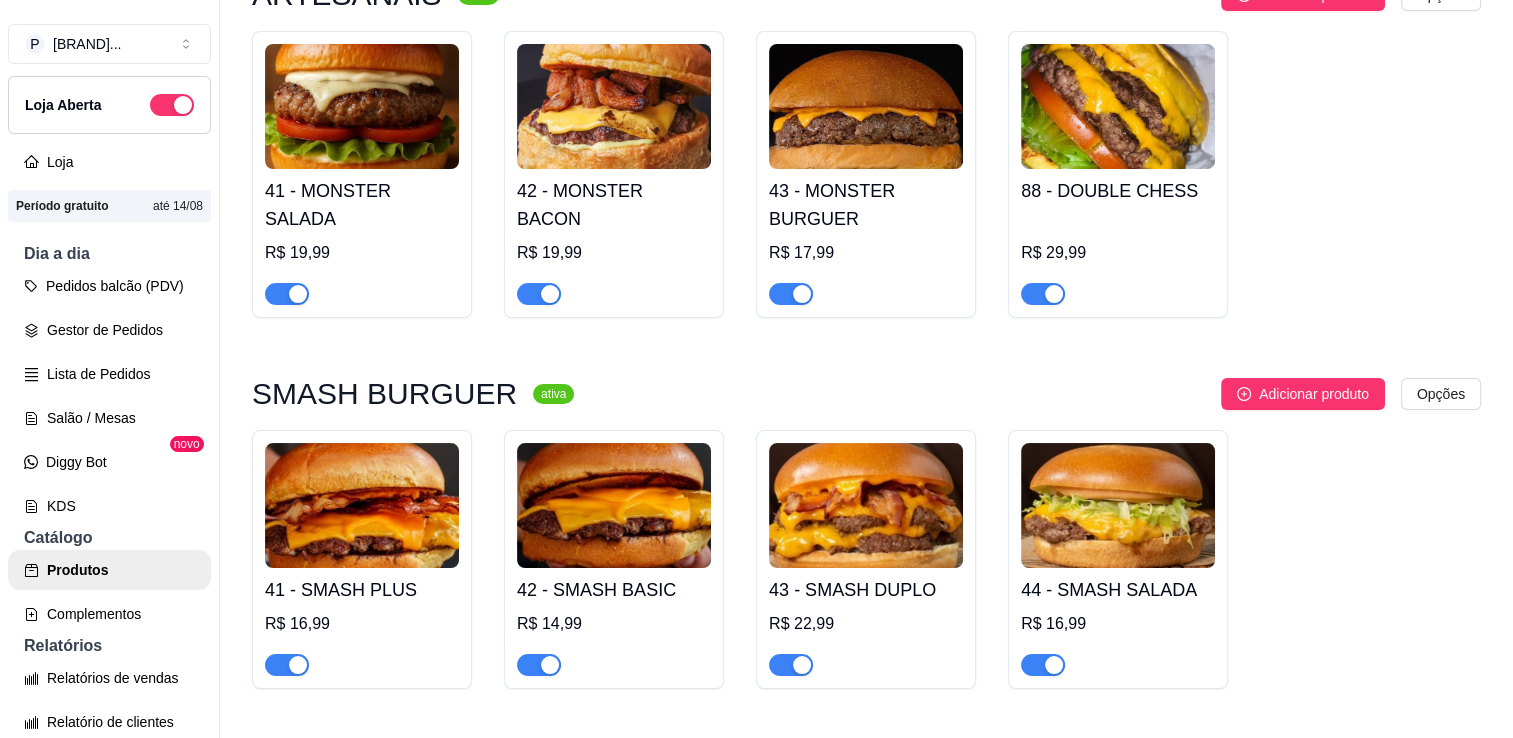 scroll, scrollTop: 601, scrollLeft: 0, axis: vertical 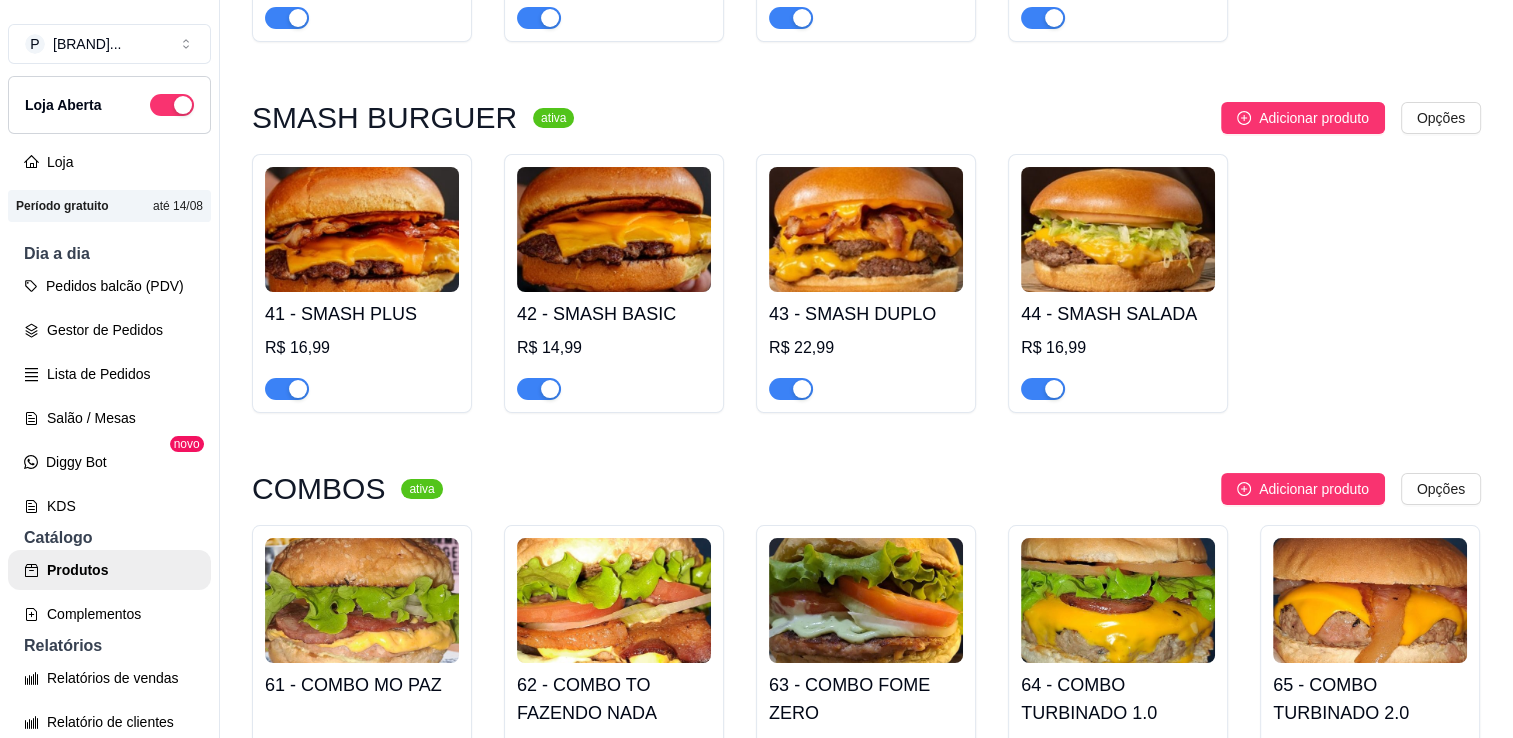 click on "R$ 22,99" at bounding box center [866, 348] 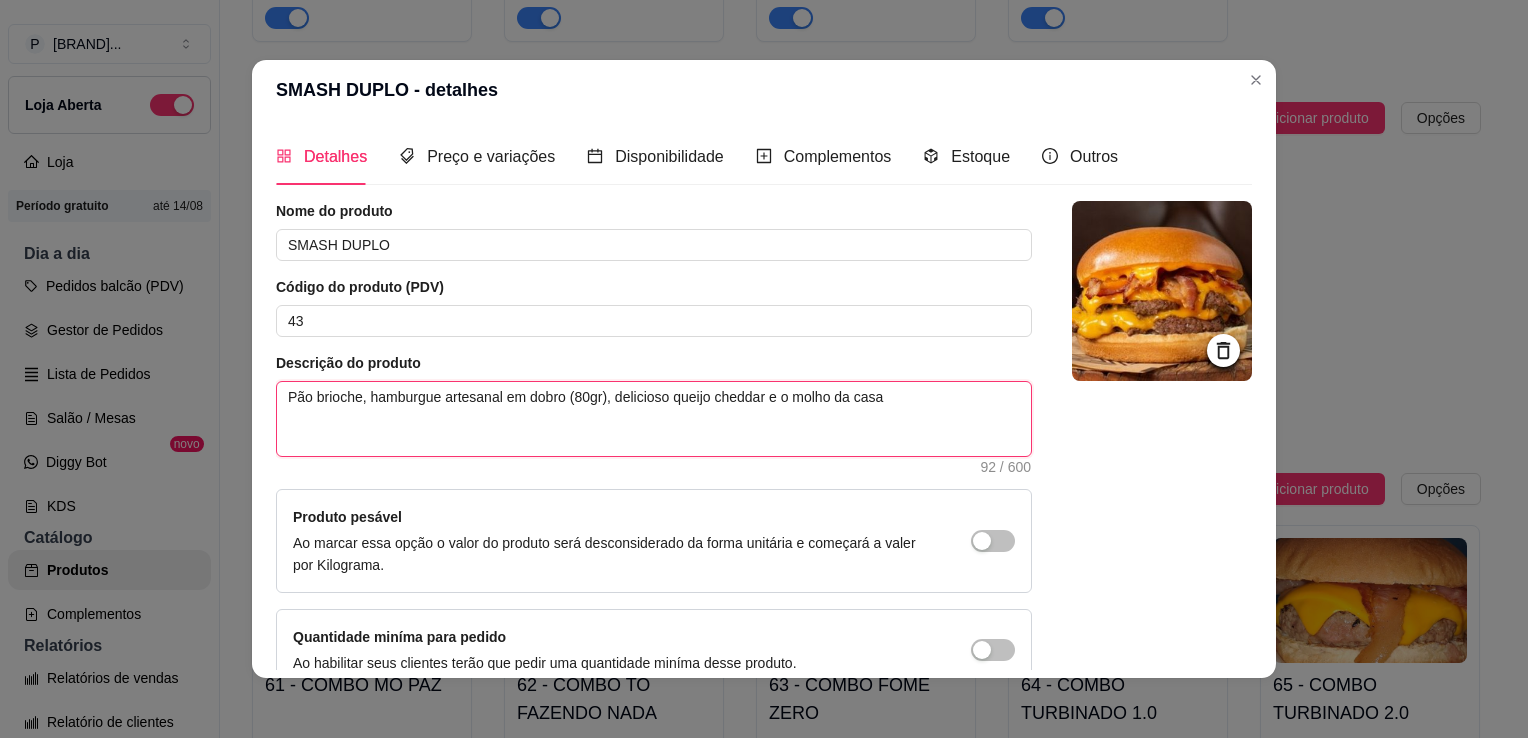 click on "Pão brioche, hamburgue artesanal em dobro (80gr), delicioso queijo cheddar e o molho da casa" at bounding box center (654, 419) 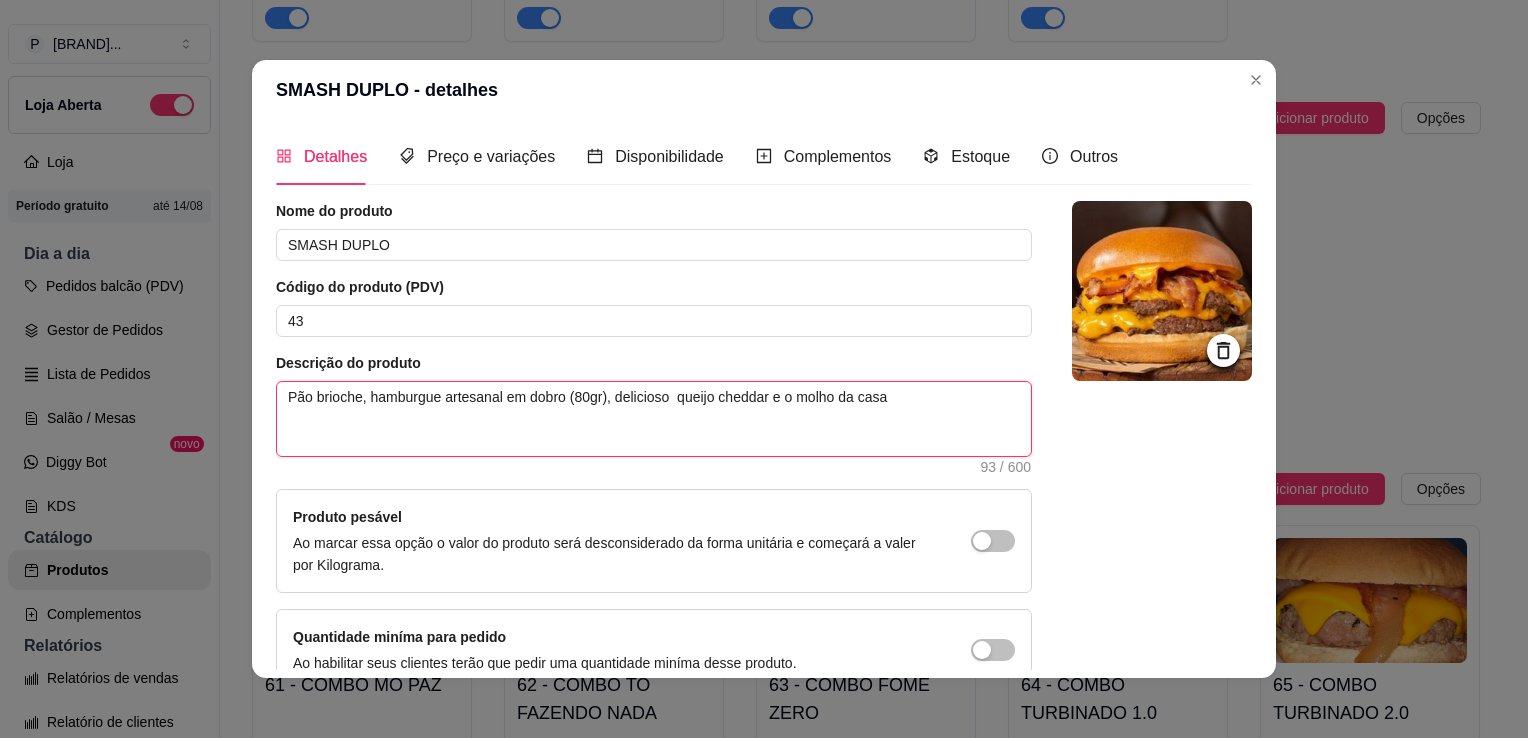 type 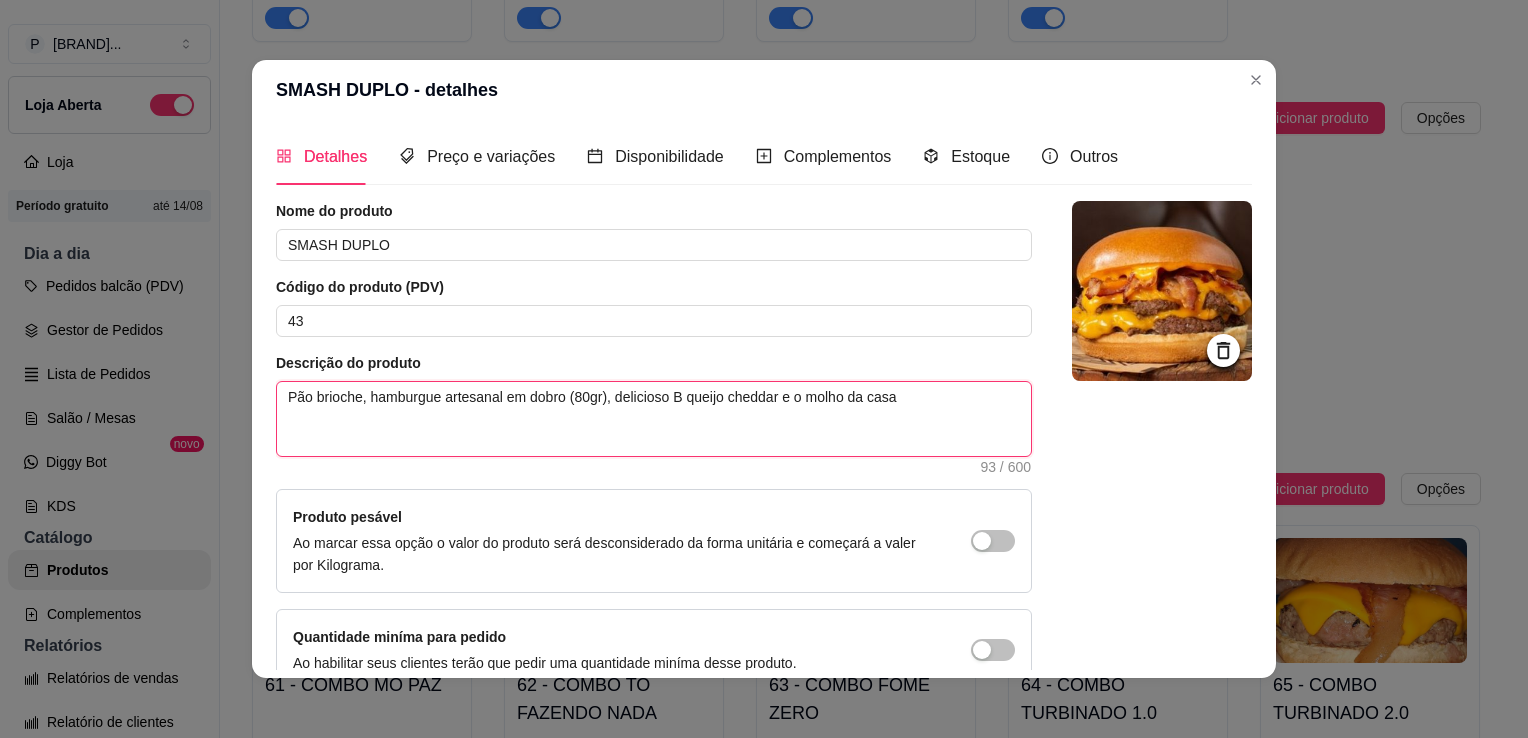 type 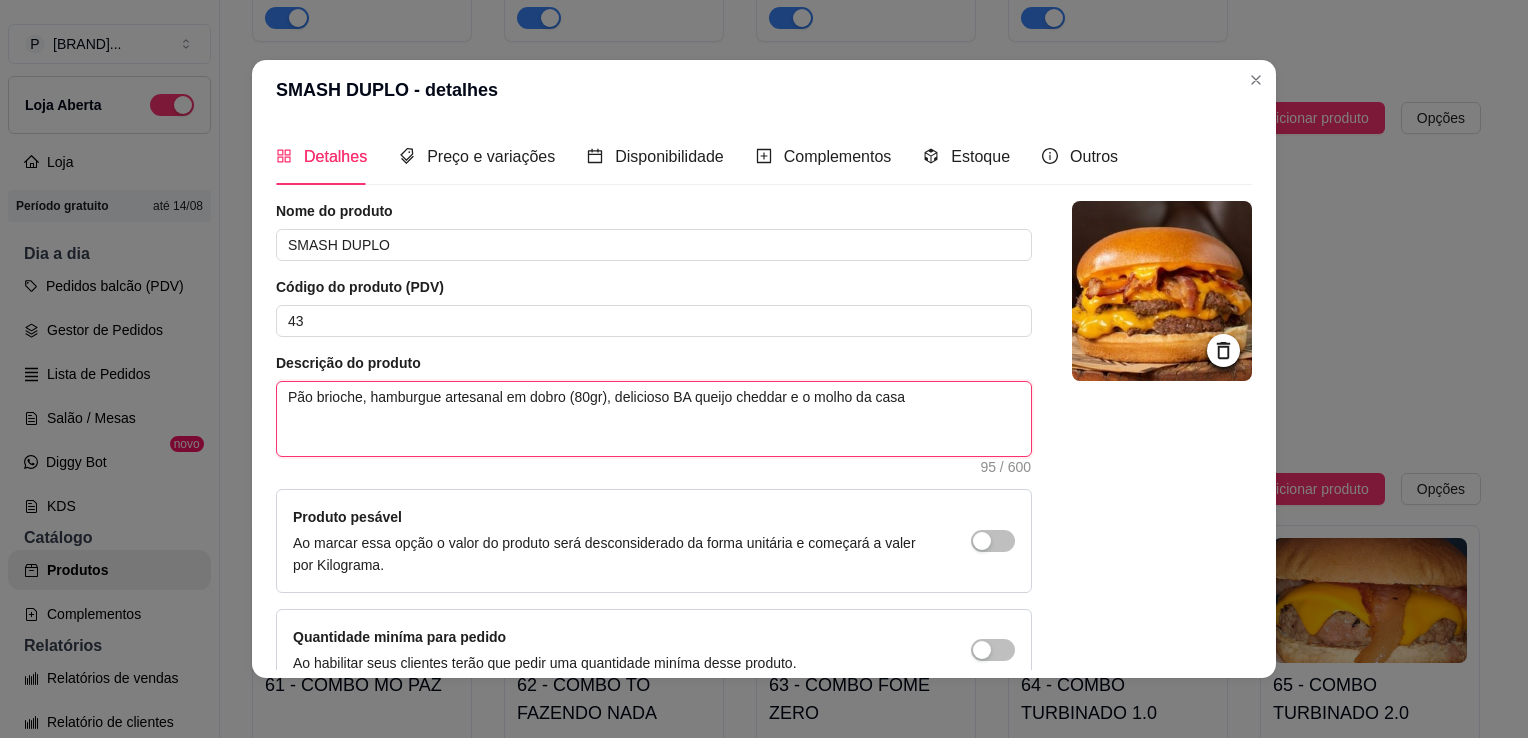 type 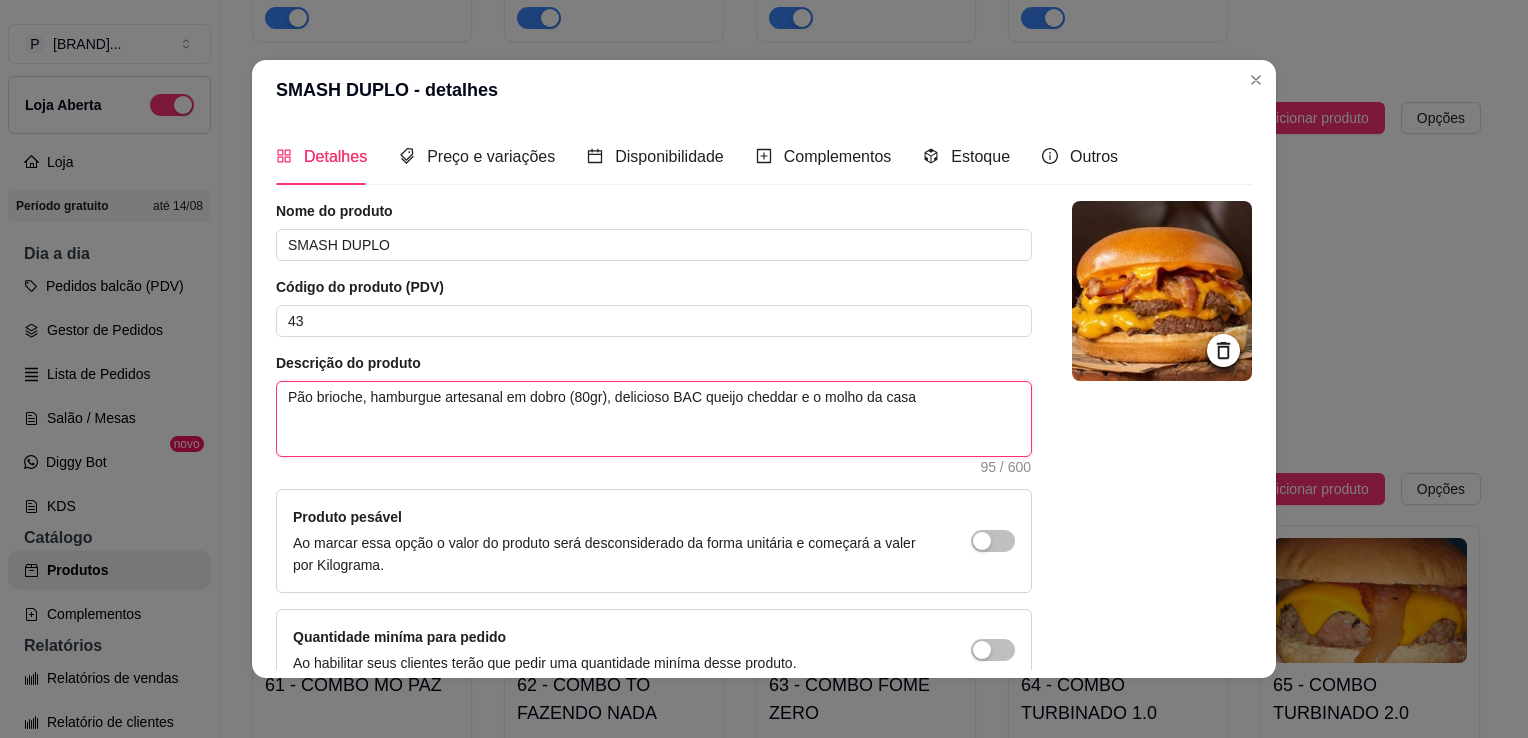 type 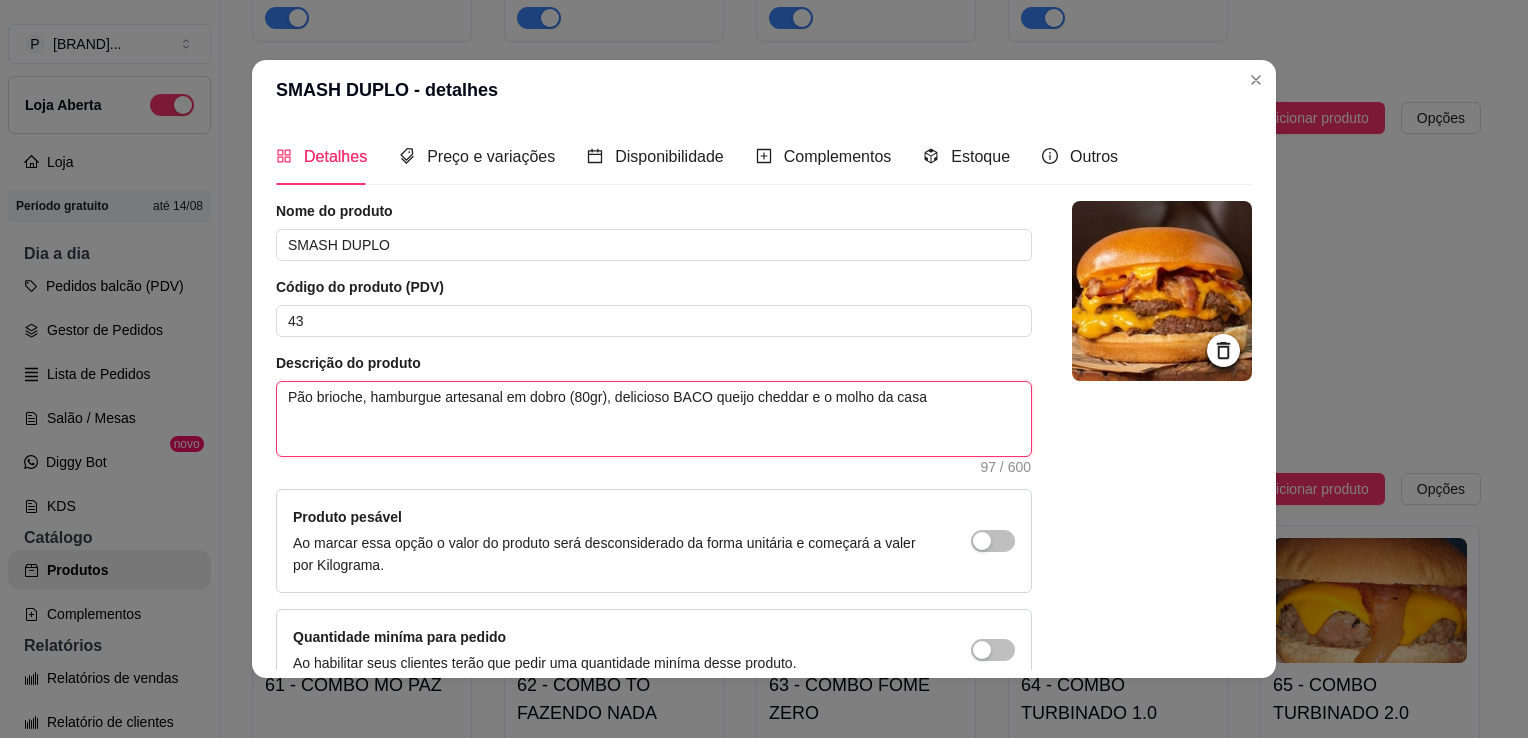 type on "Pão brioche, hamburgue artesanal em dobro (80gr), delicioso BACON queijo cheddar e o molho da casa" 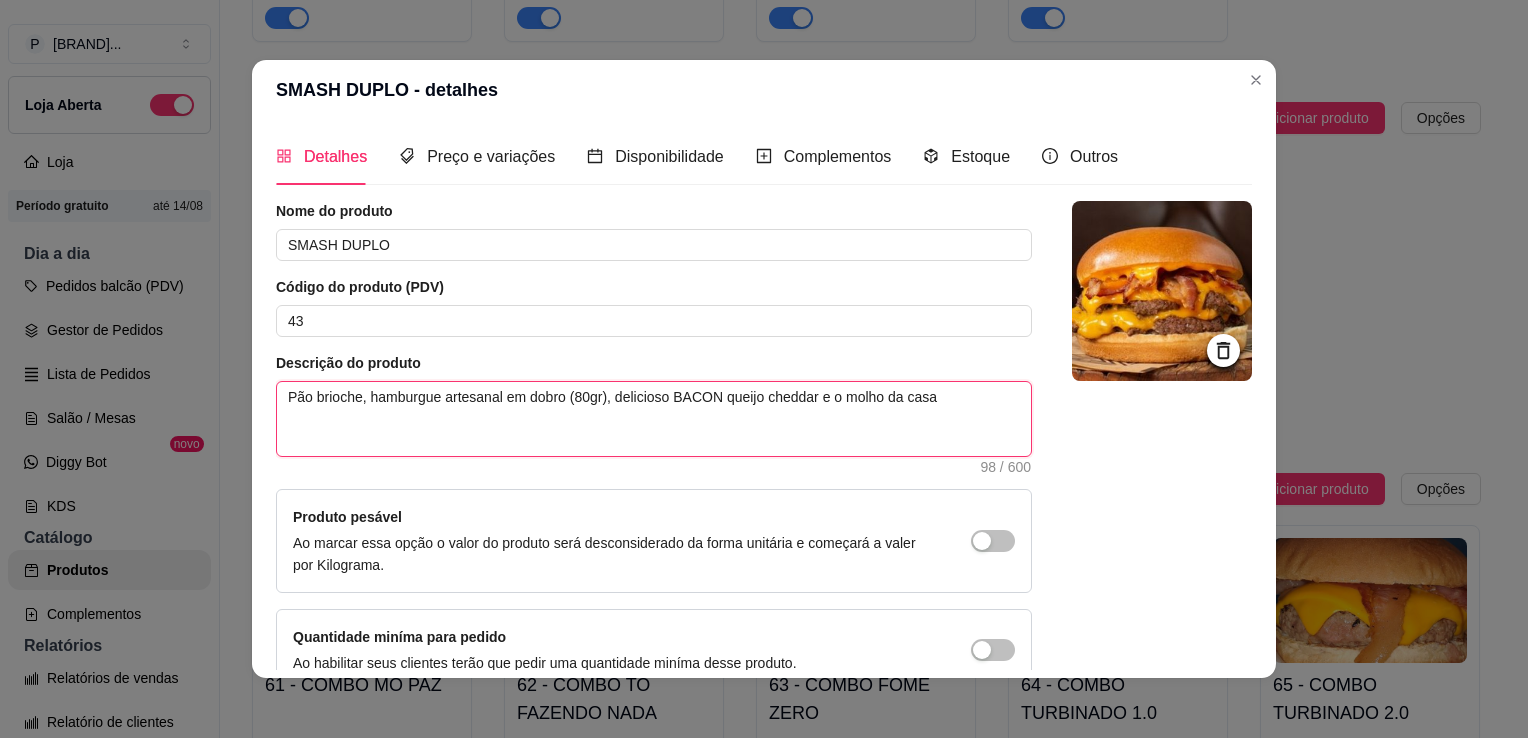 type 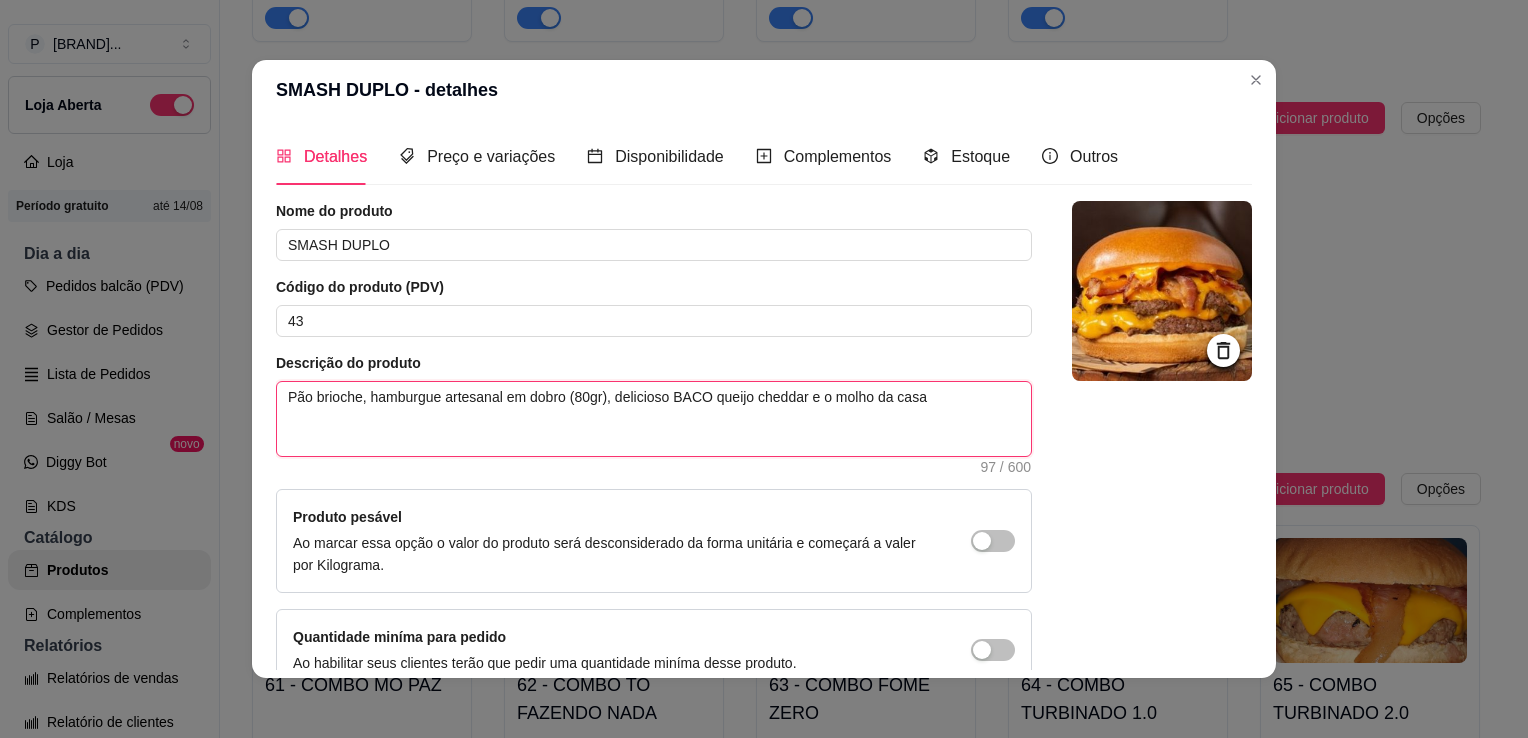 type 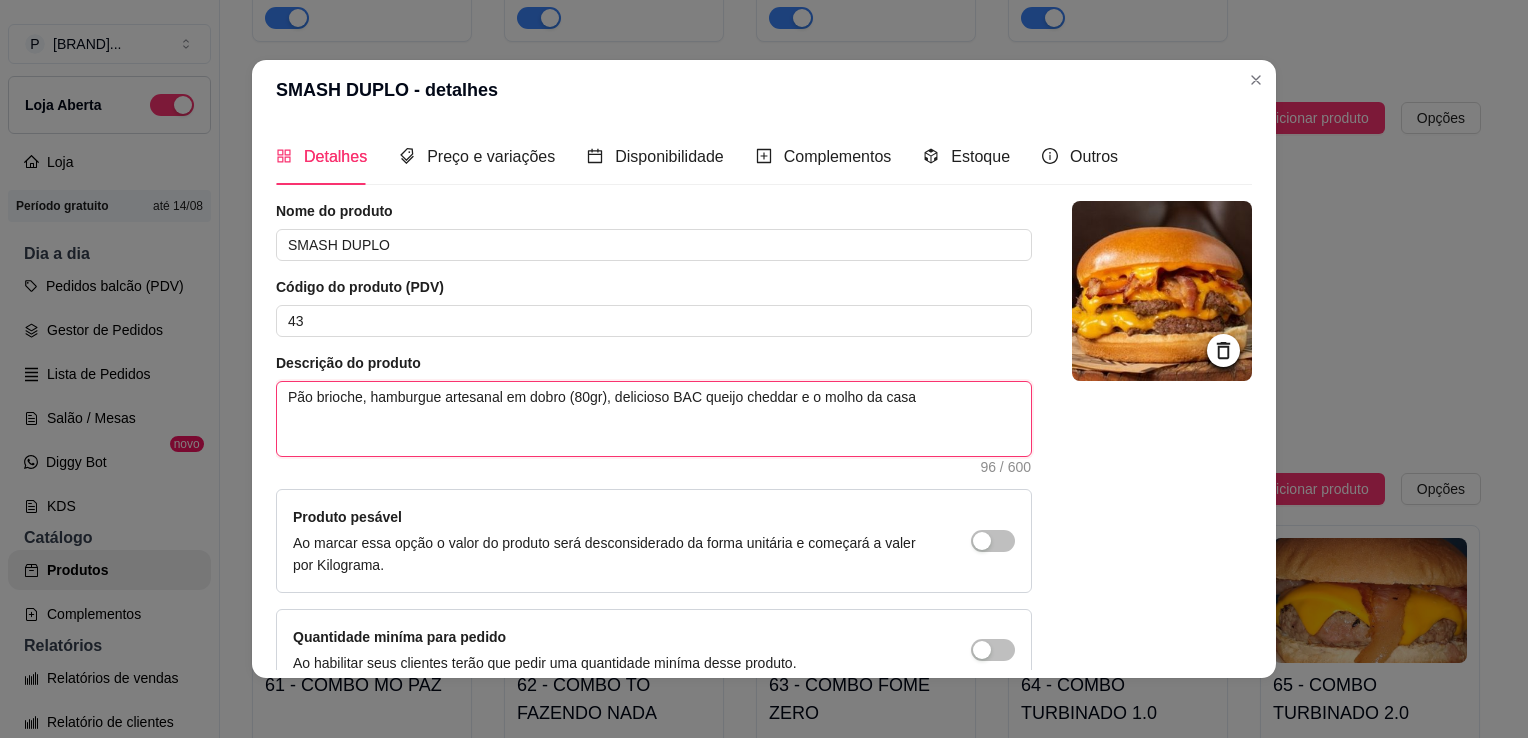 type 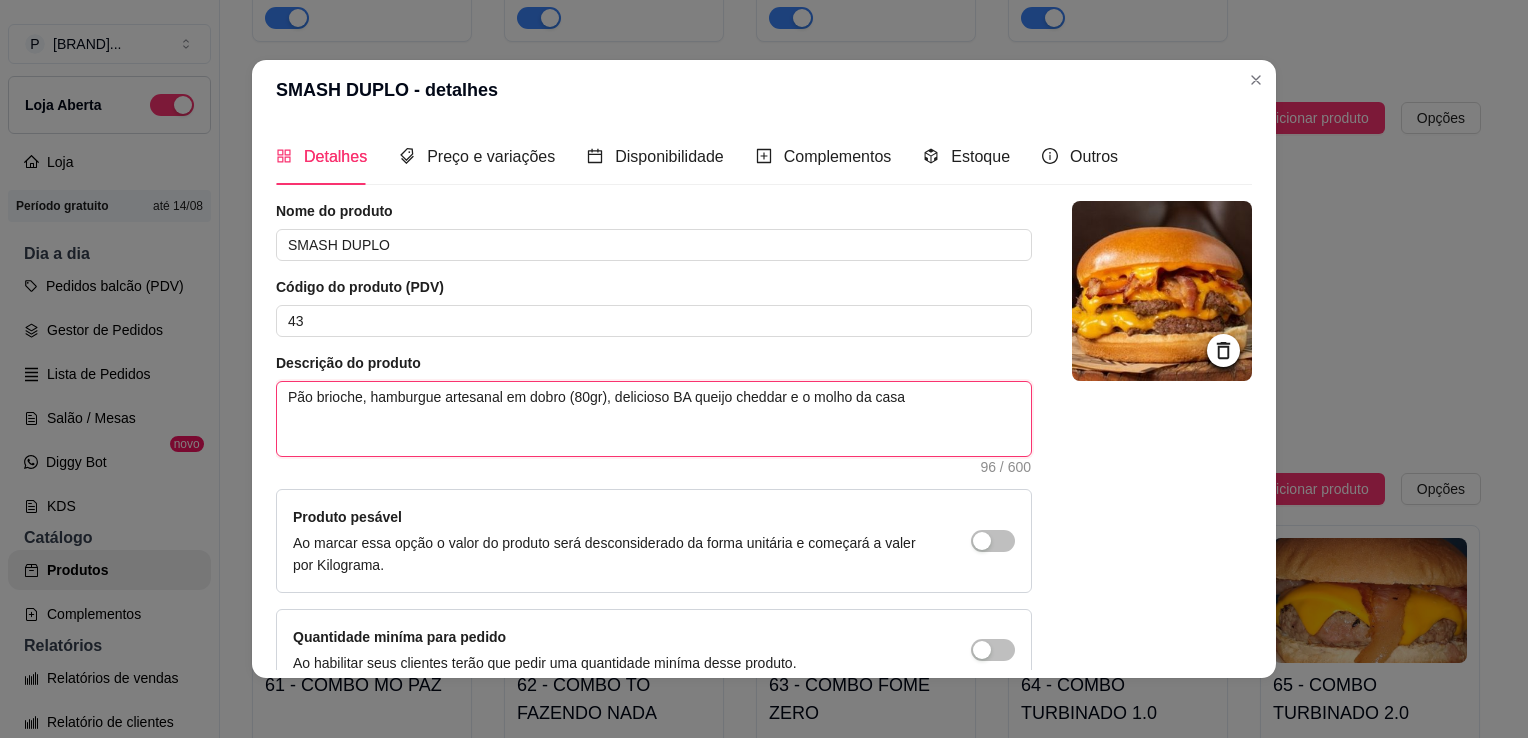 type 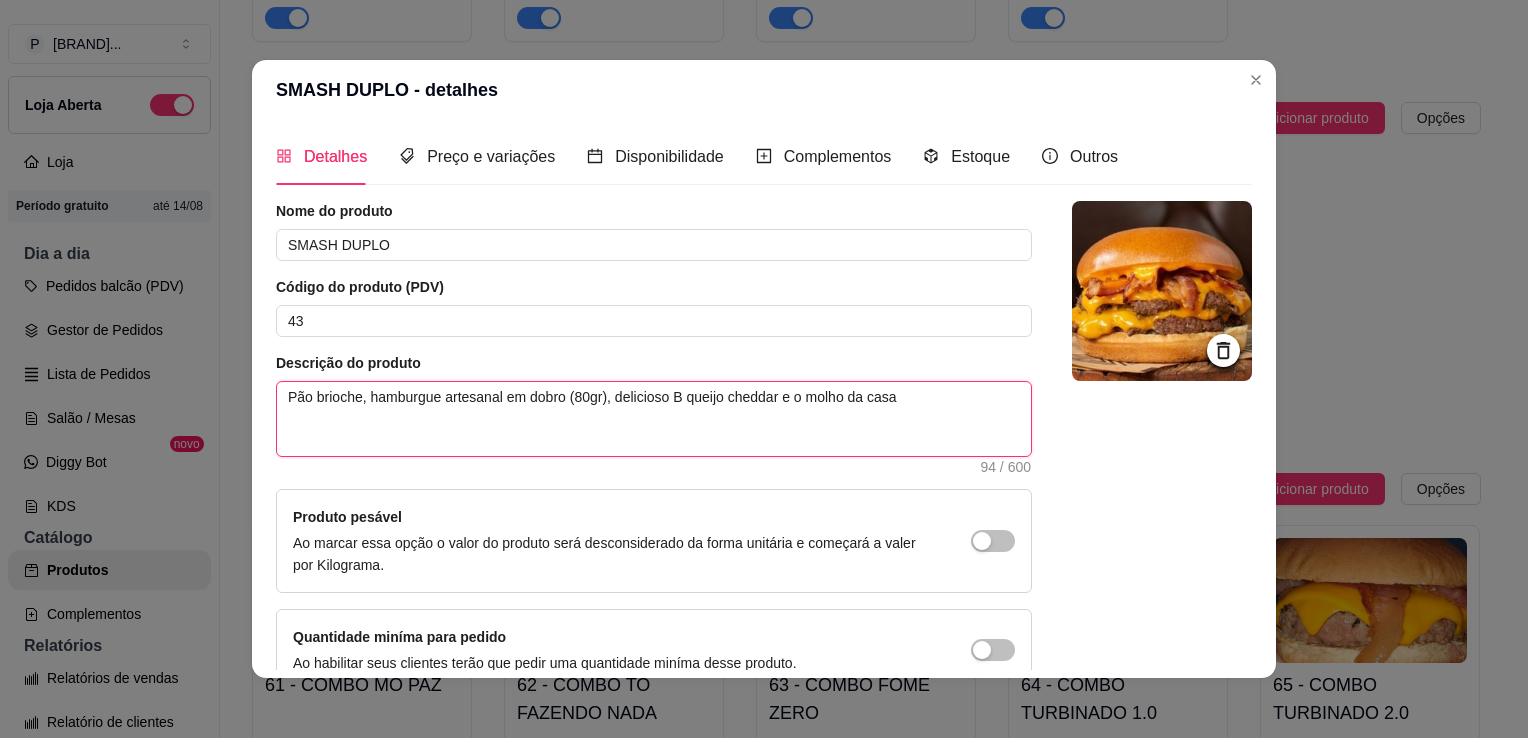 type 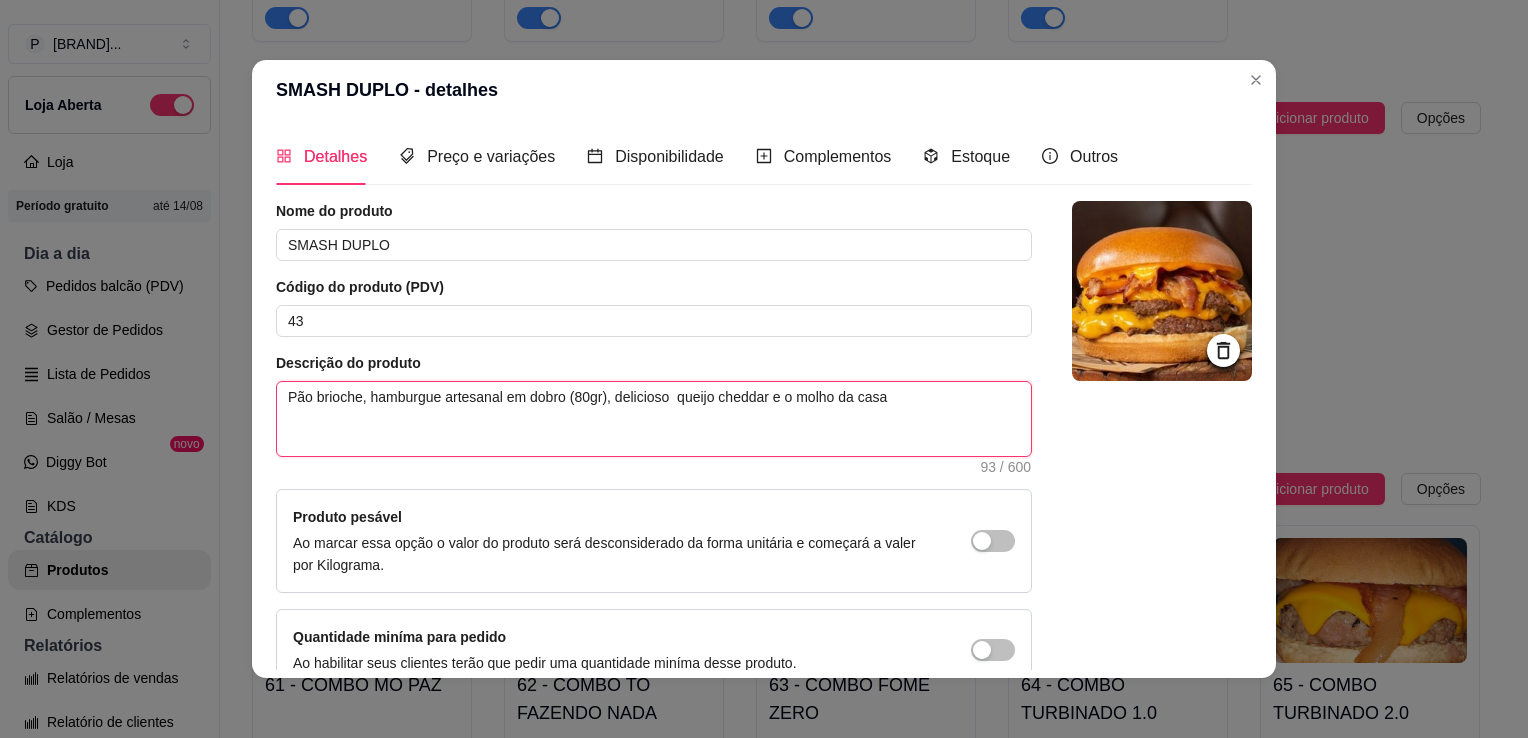 type 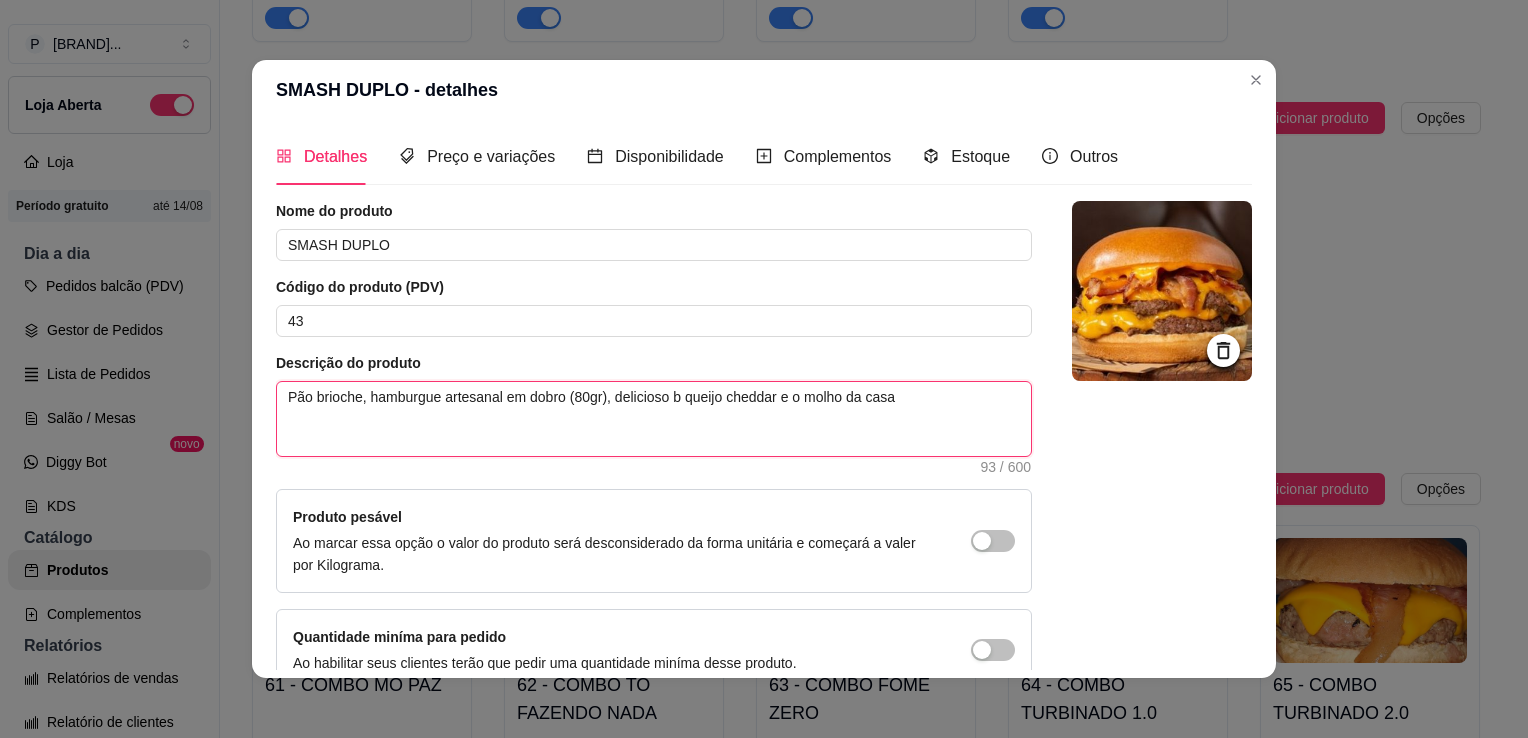 type 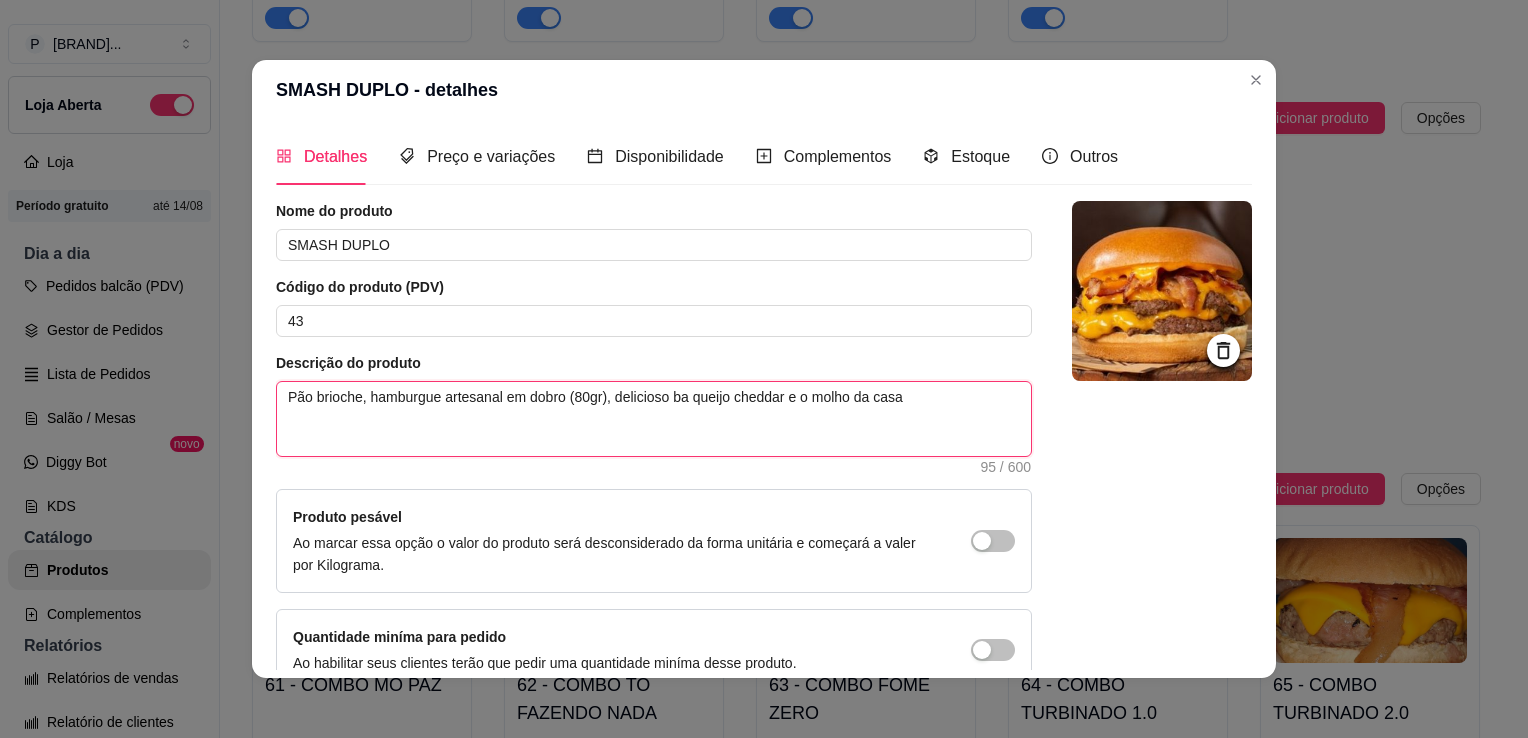 type 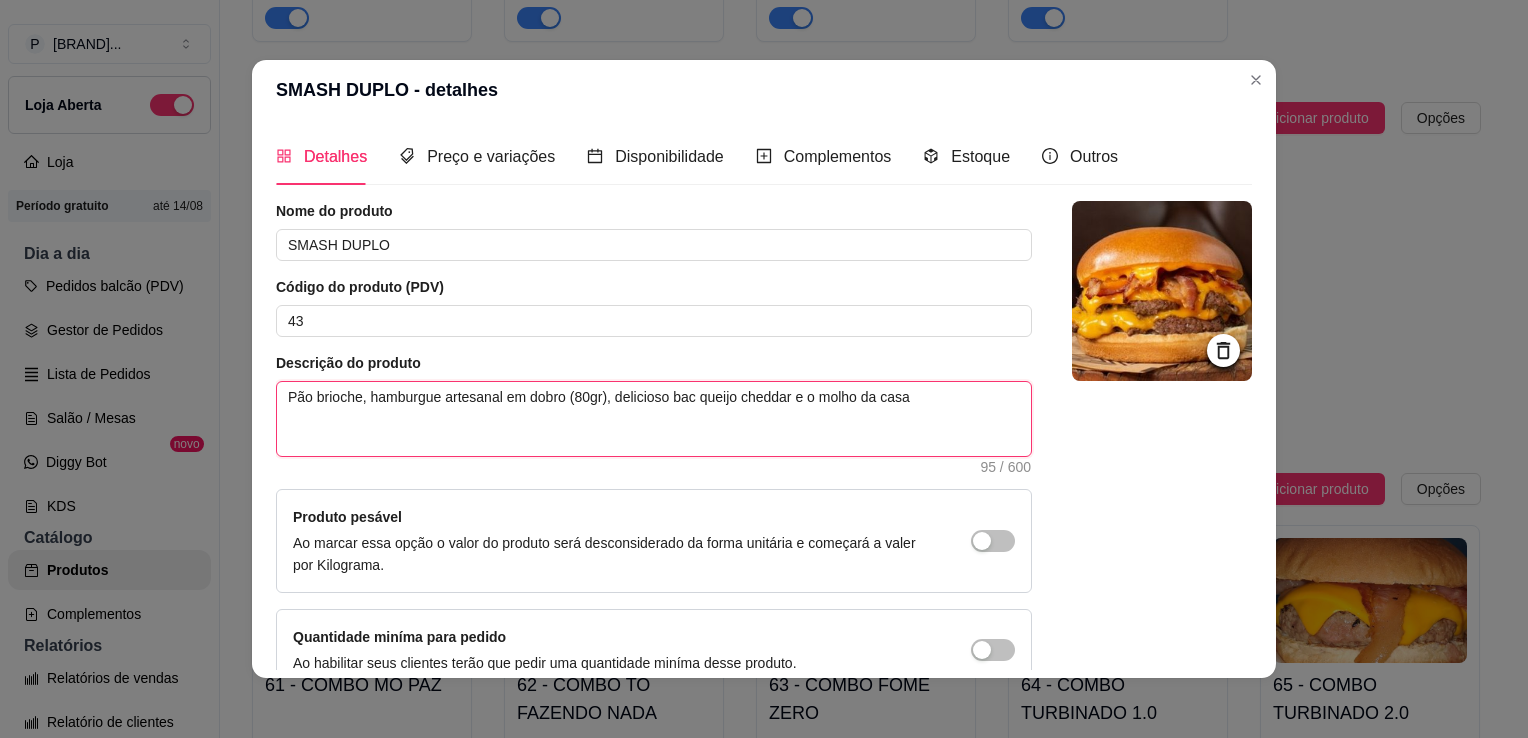 type 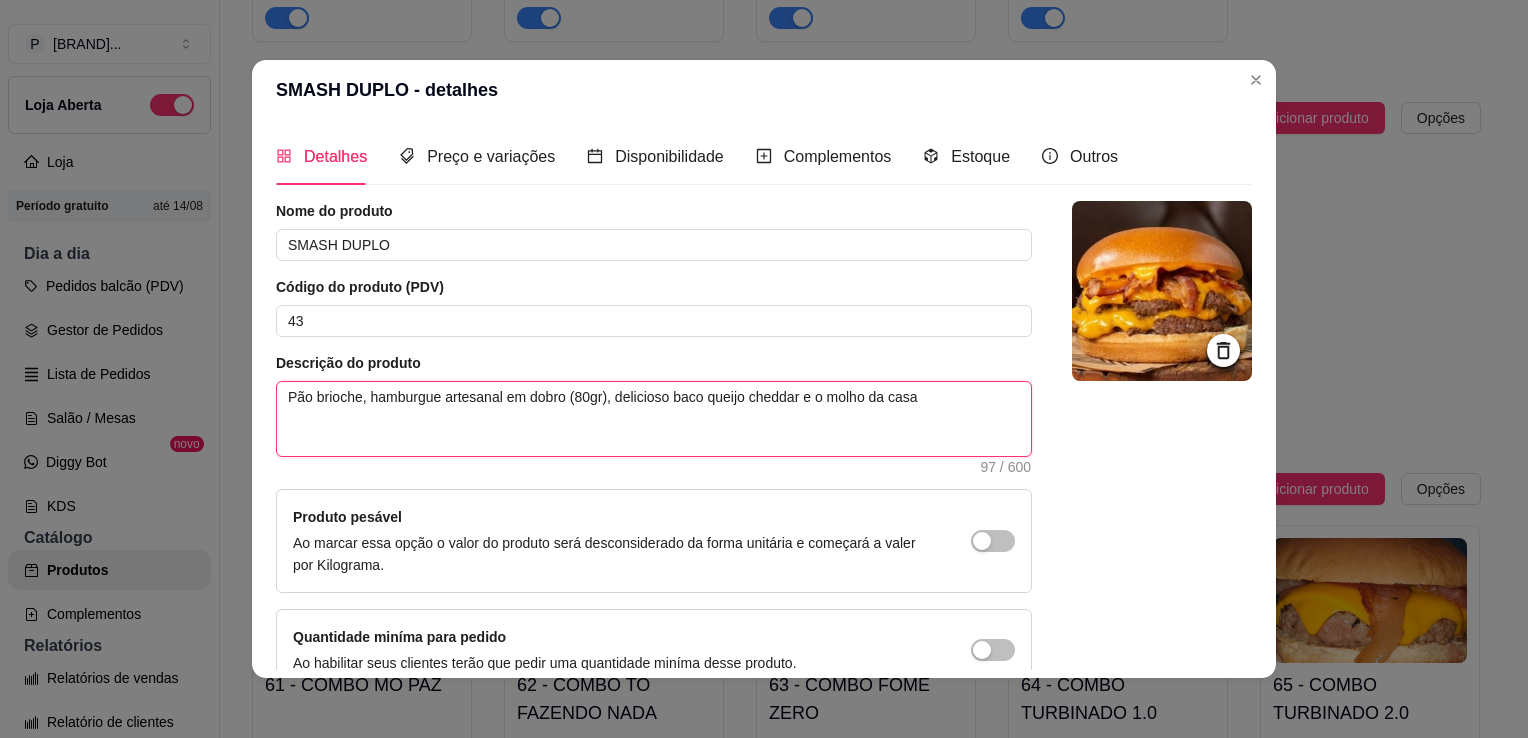 type 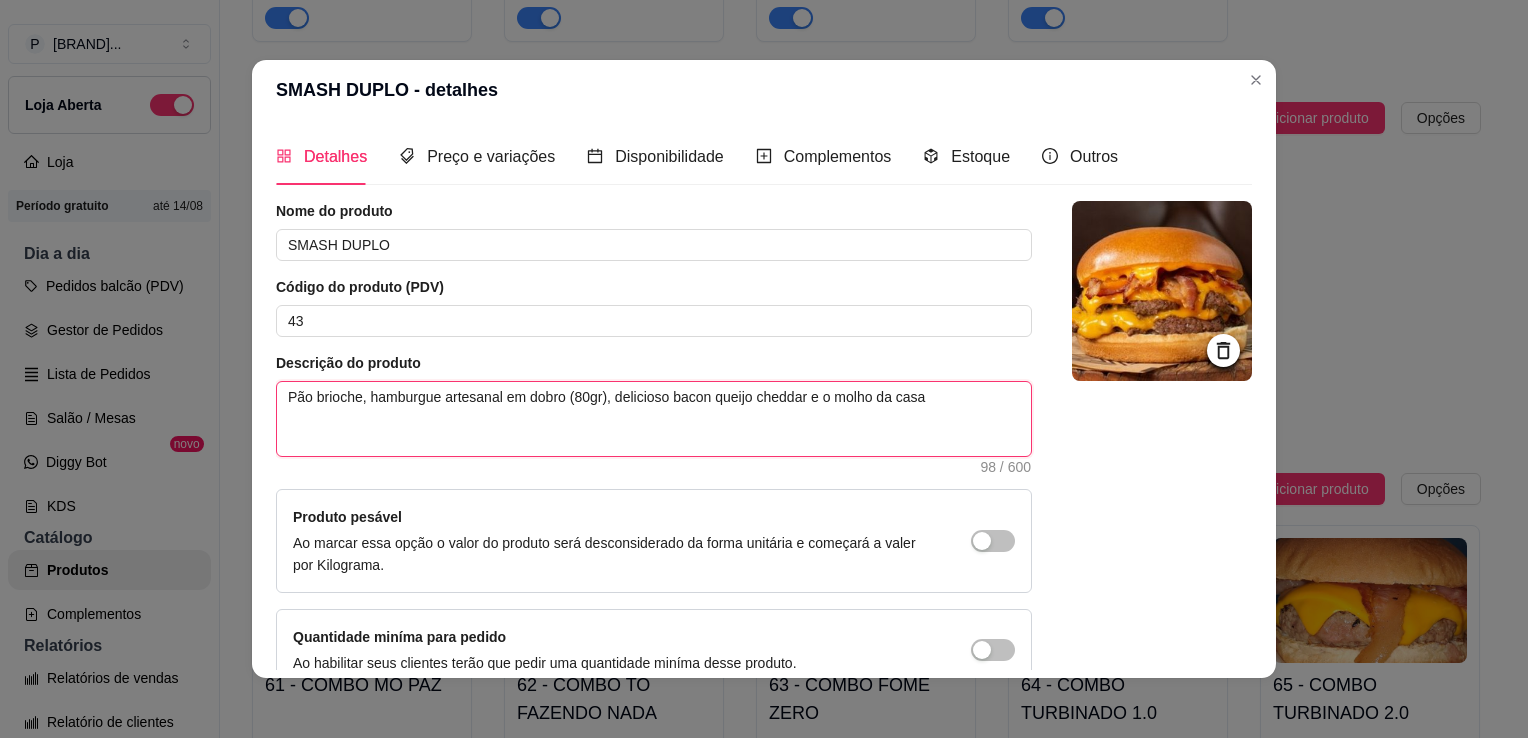 type 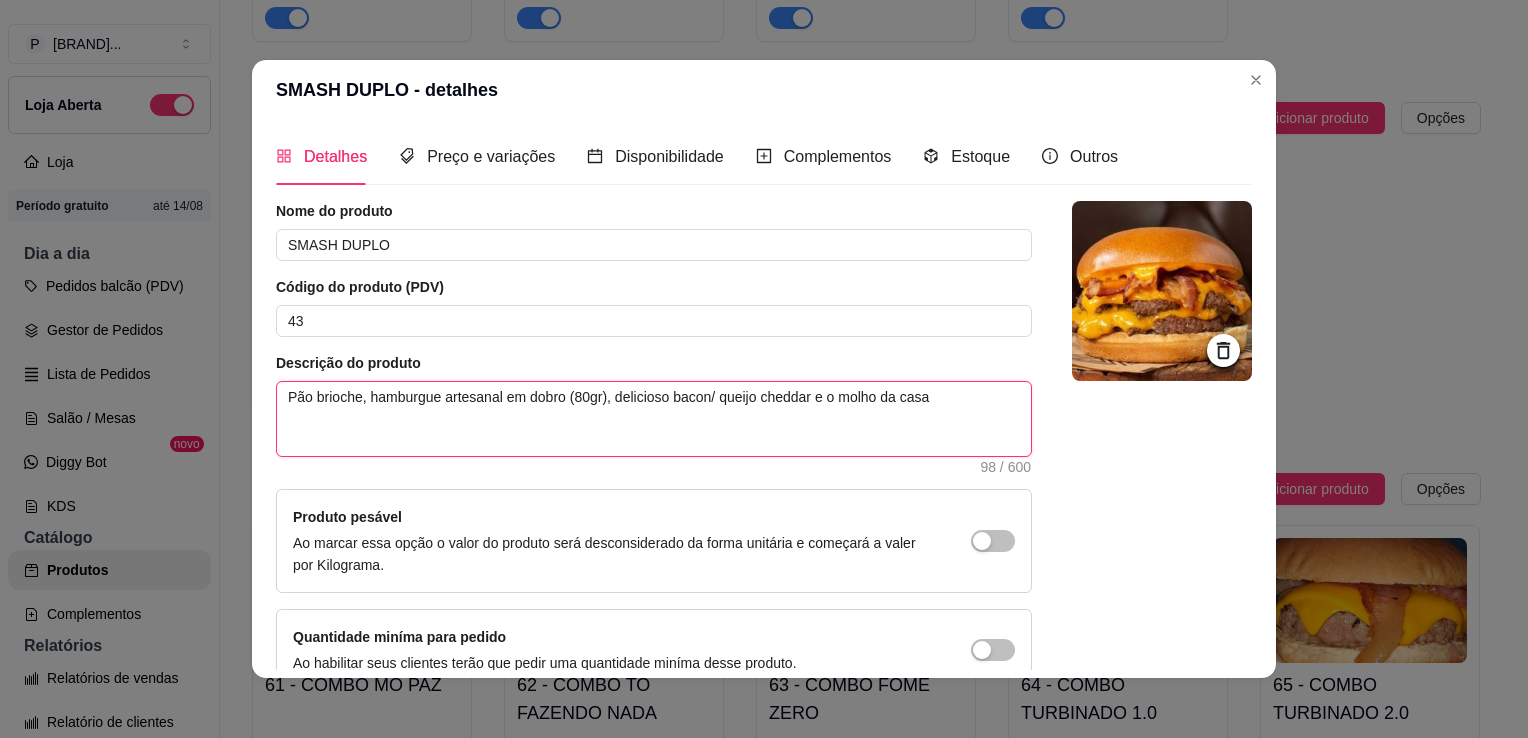 type 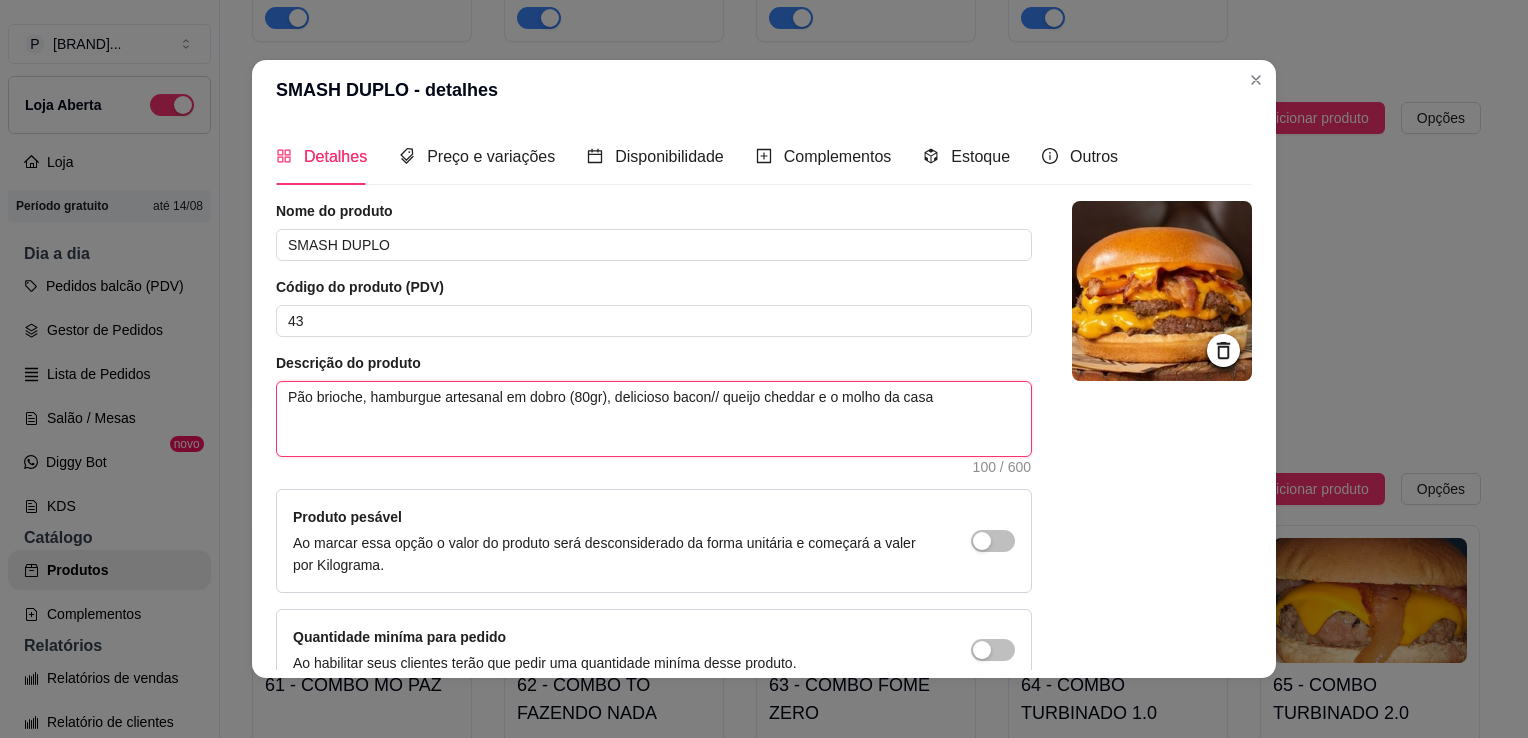 type 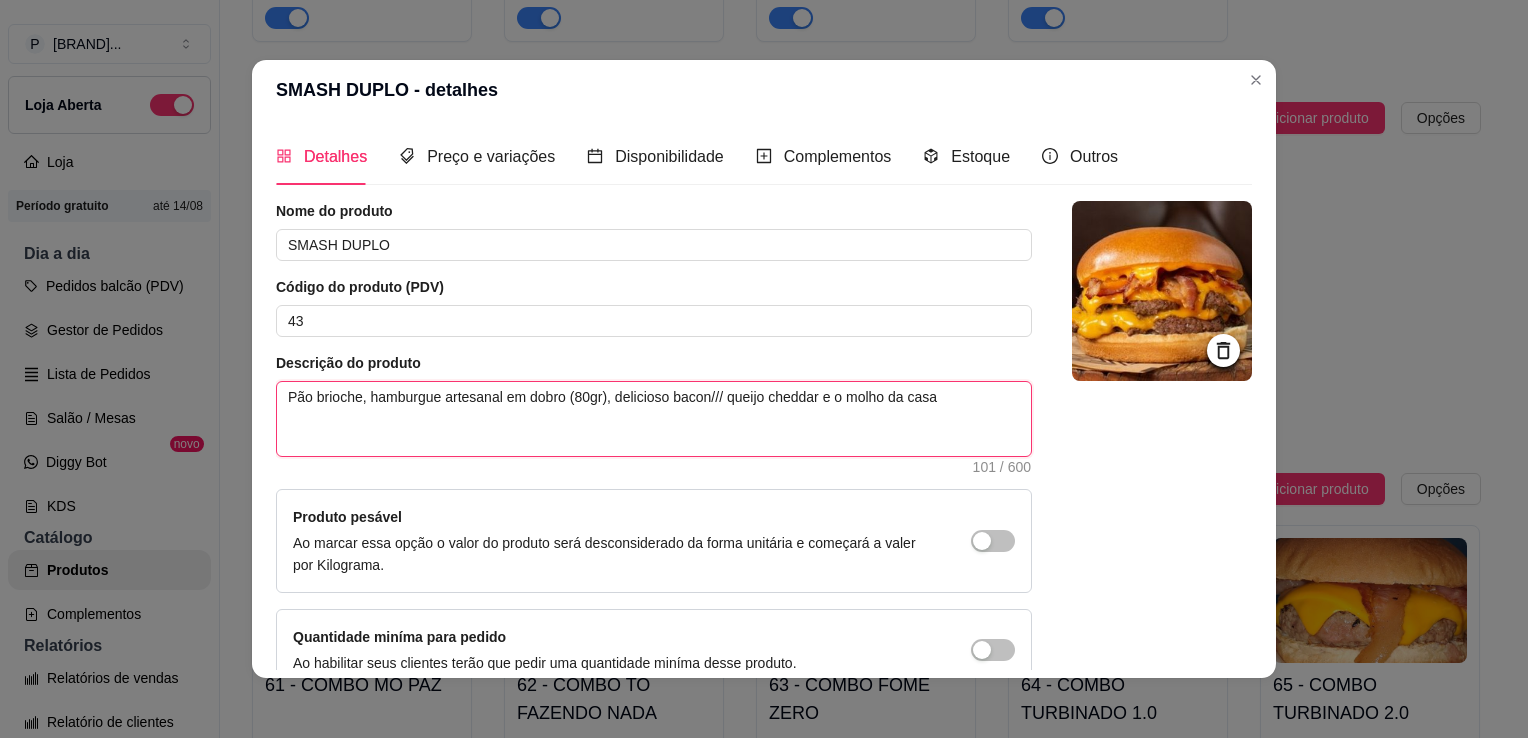 type 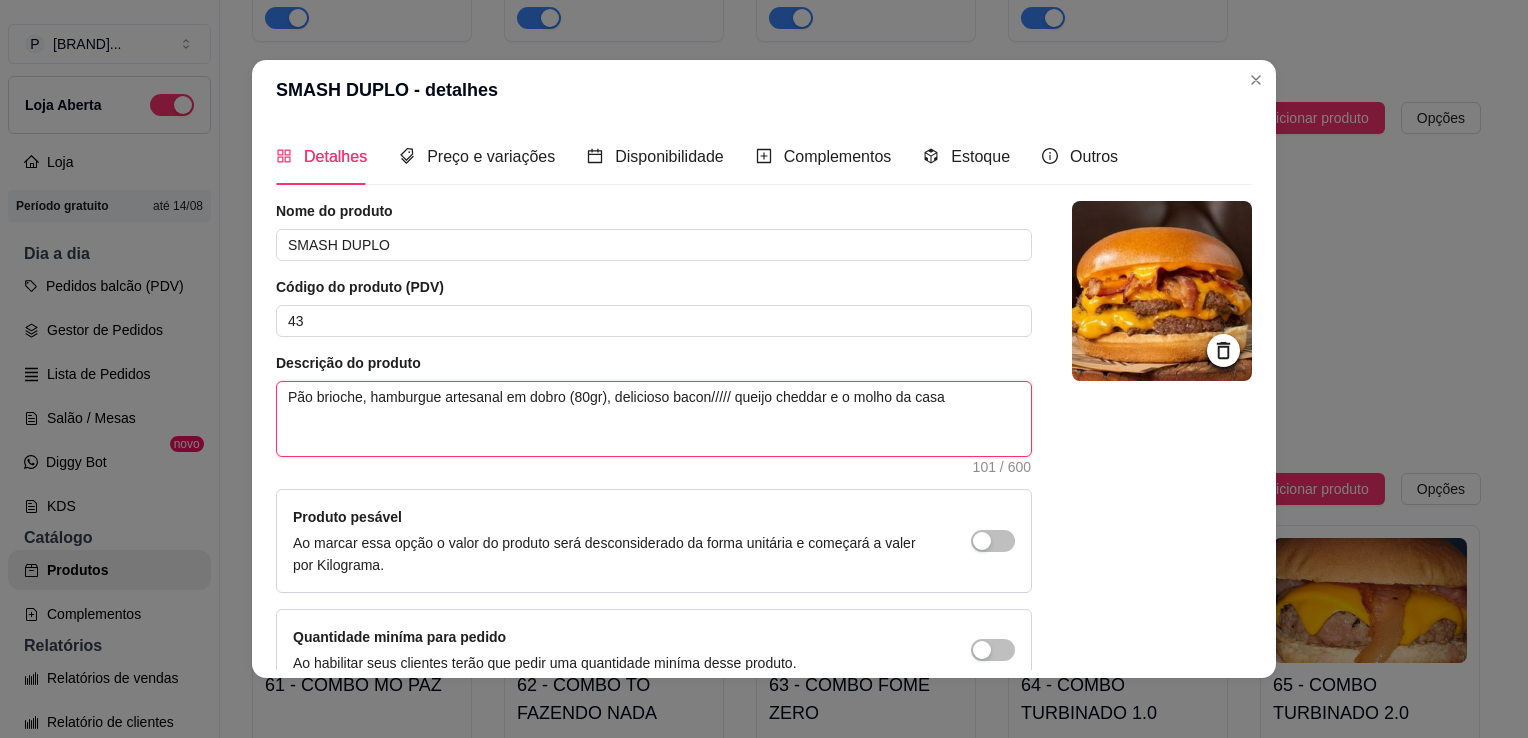 type 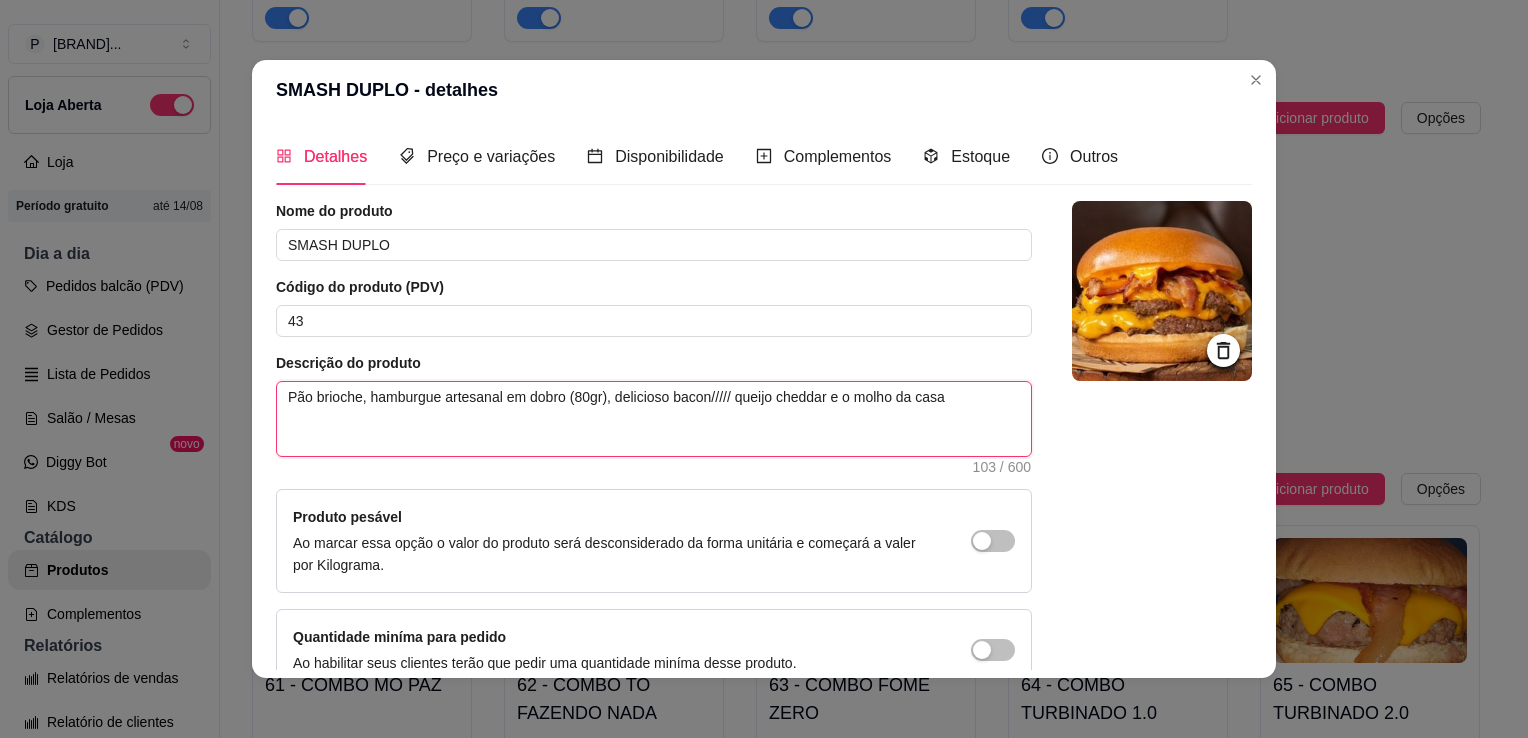type 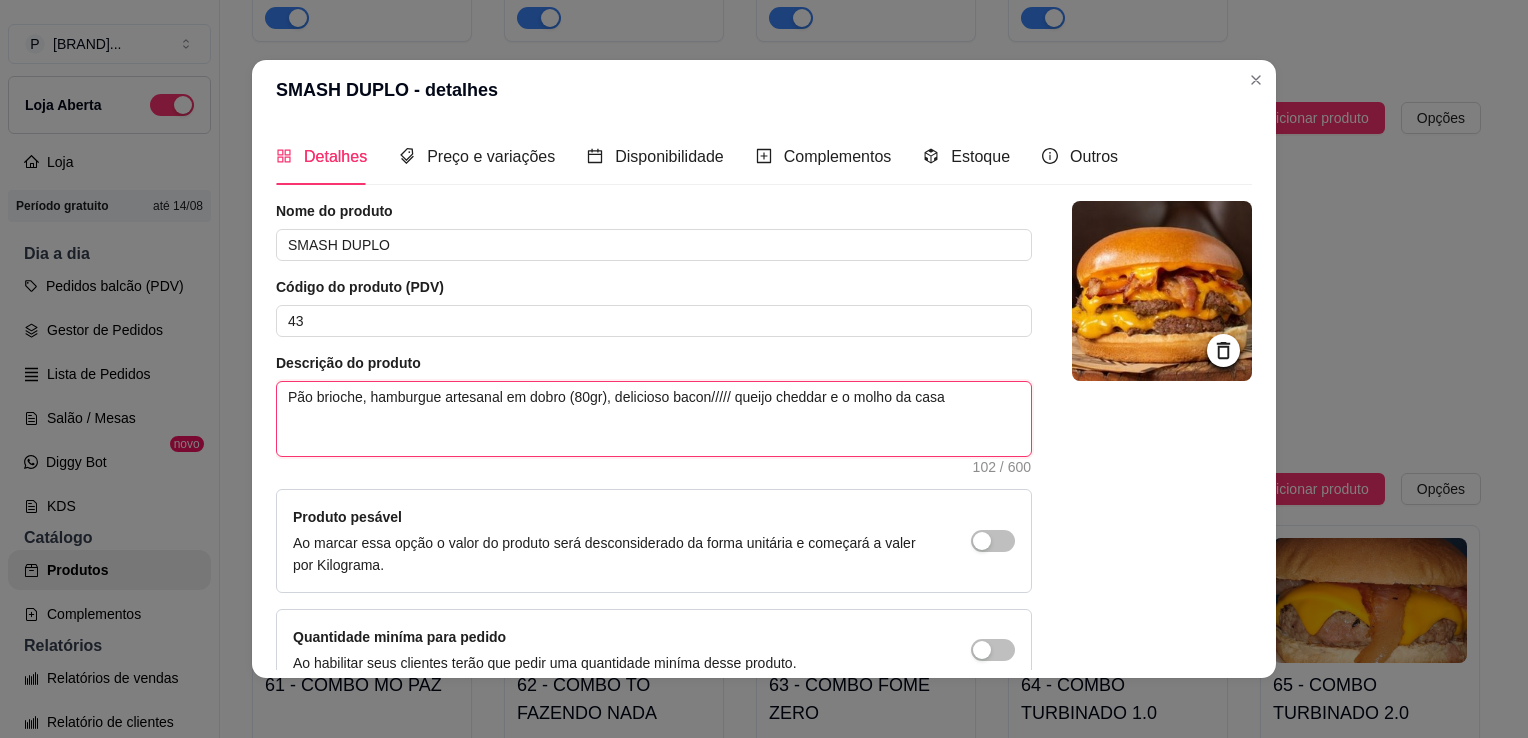 type 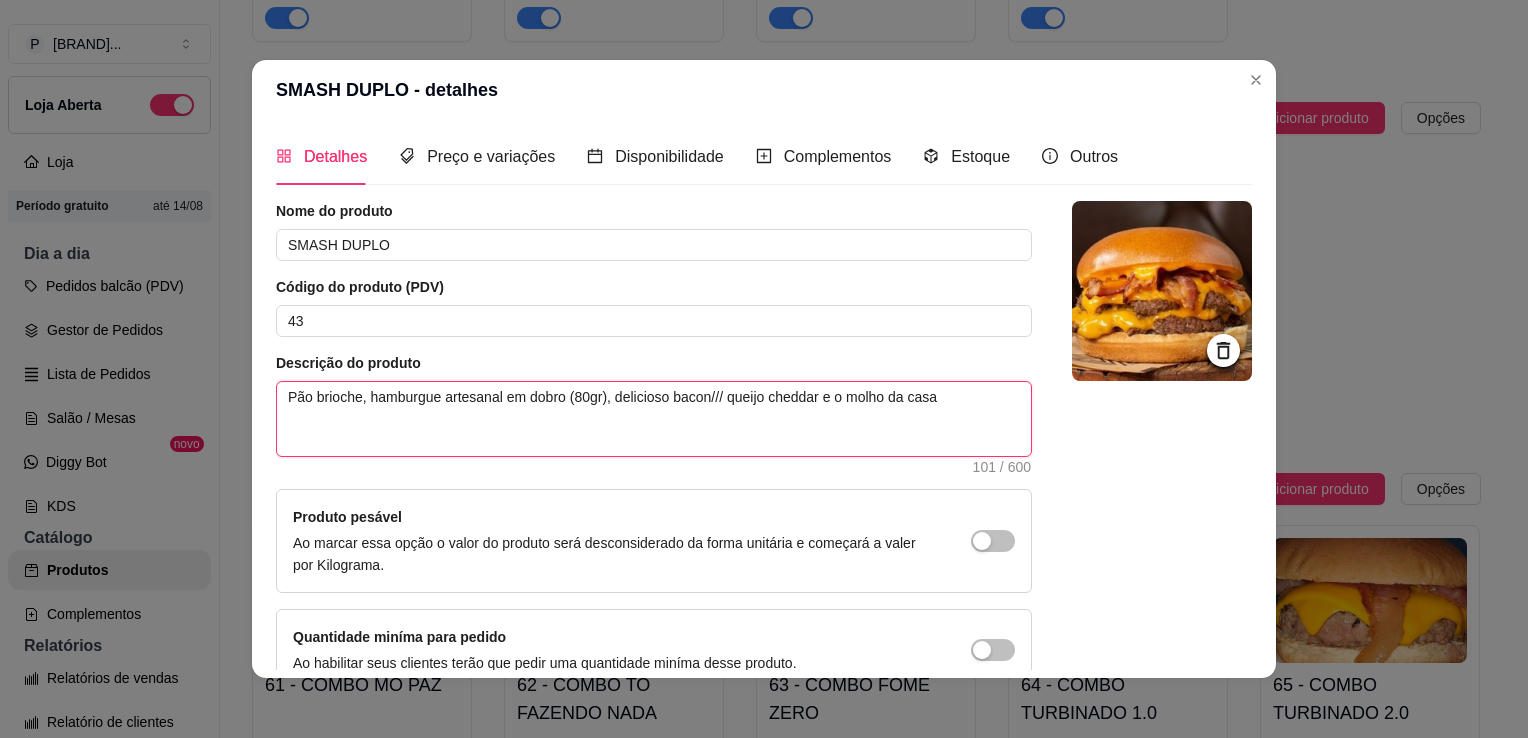 type 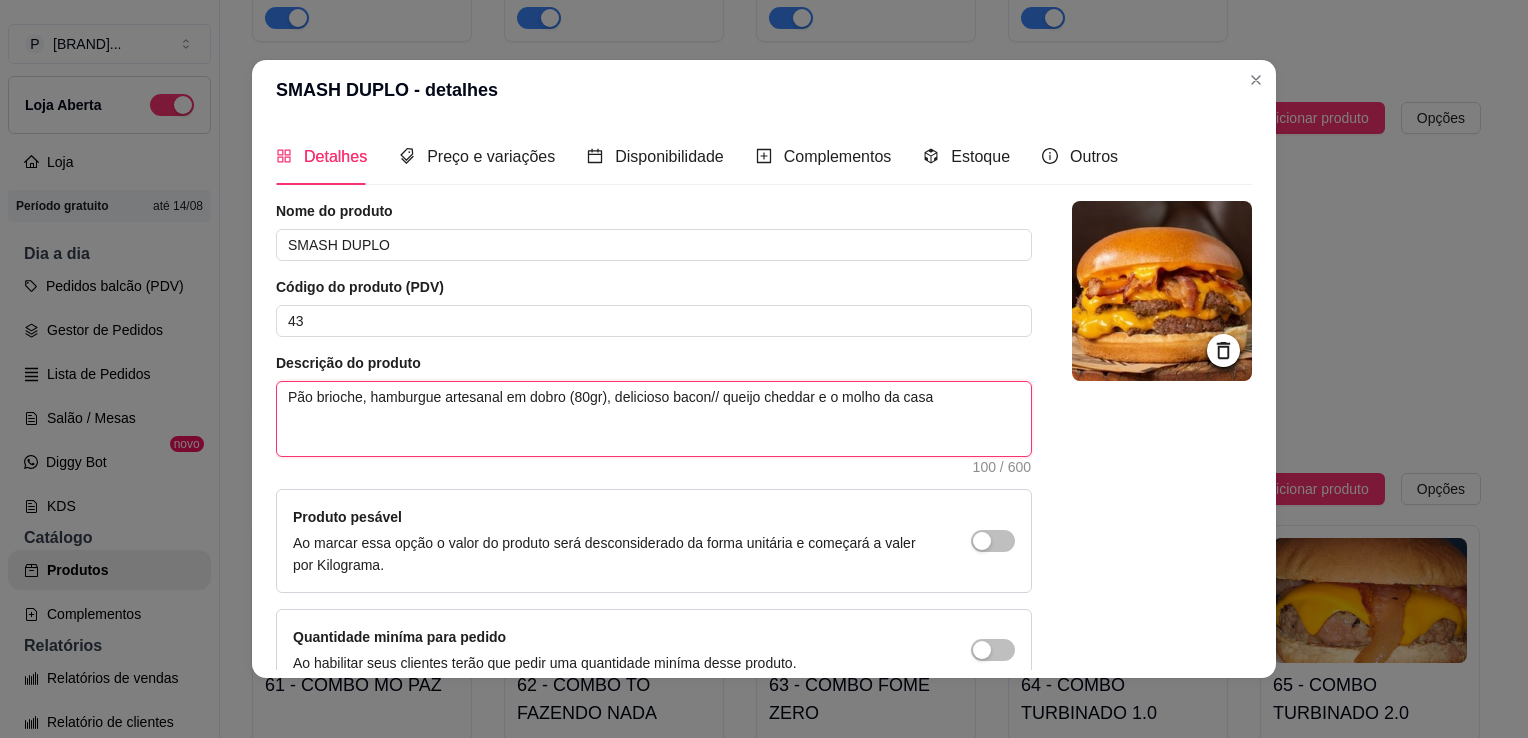 type 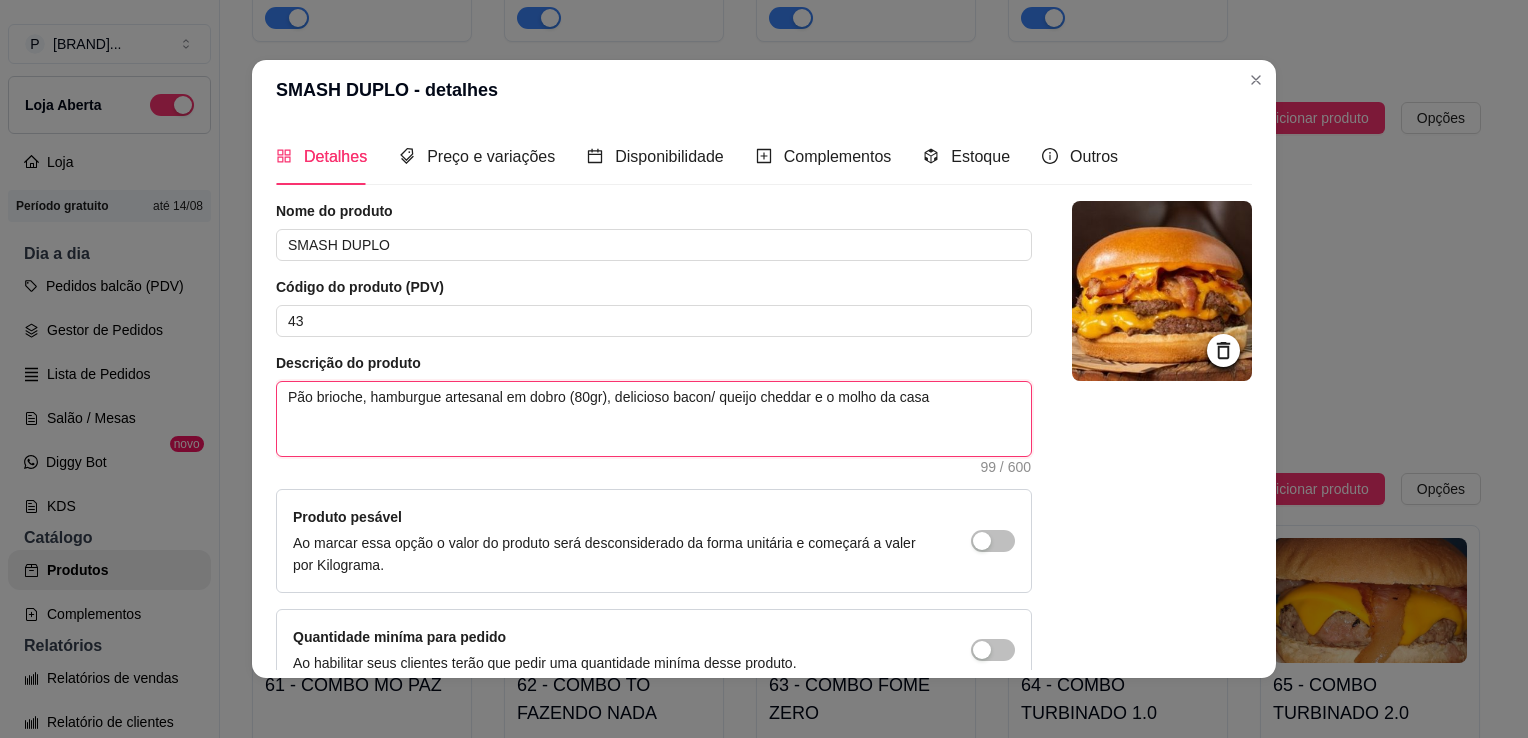 type 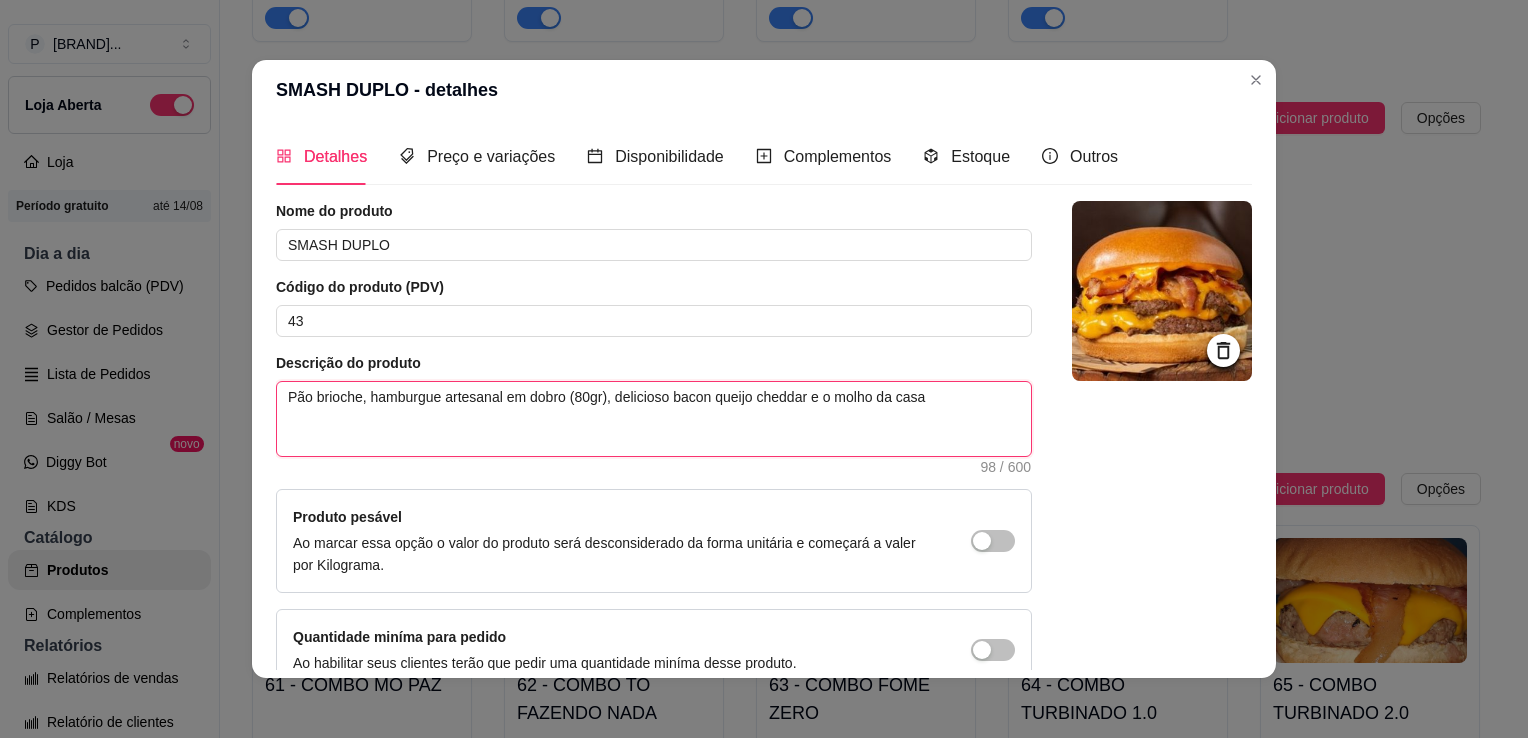 type 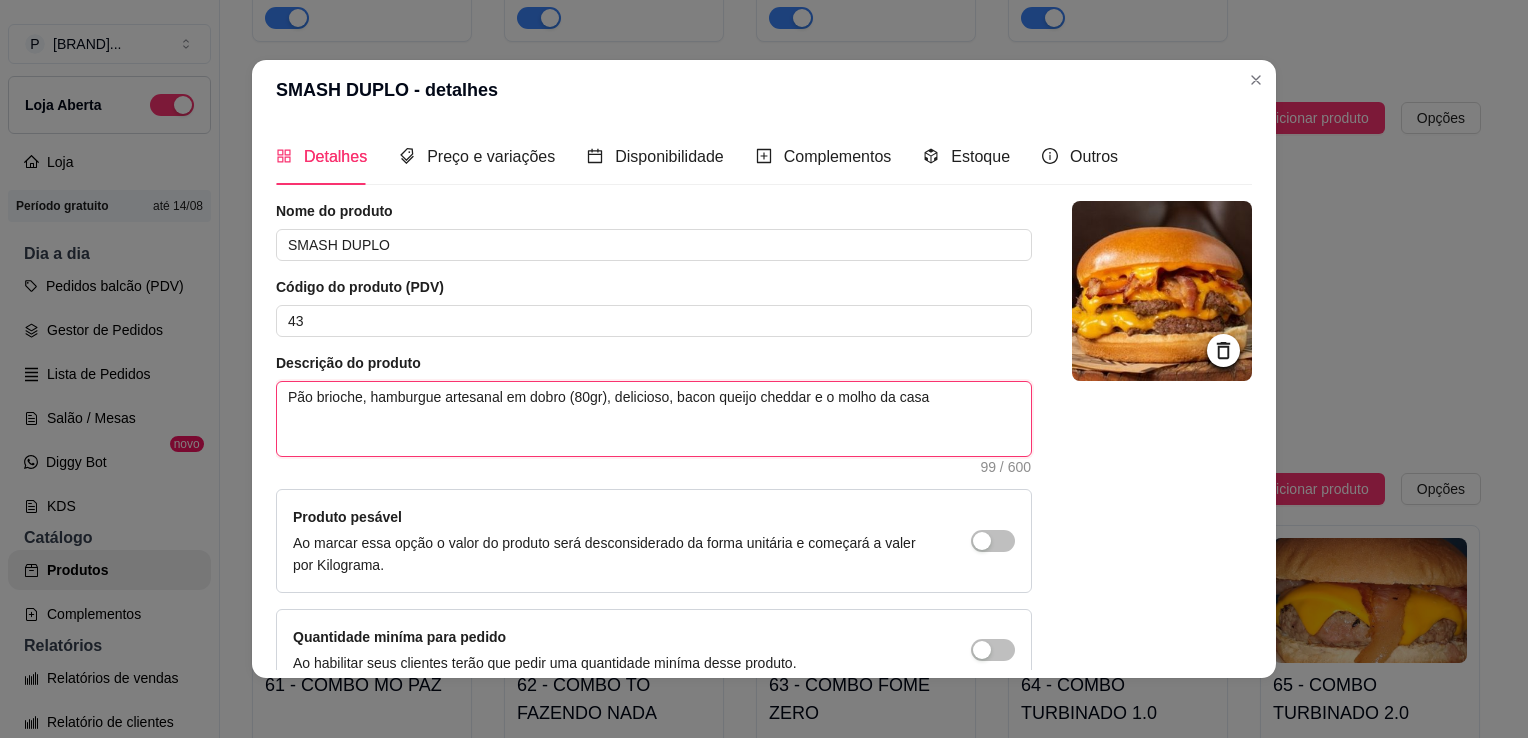 click on "Pão brioche, hamburgue artesanal em dobro (80gr), delicioso, bacon queijo cheddar e o molho da casa" at bounding box center (654, 419) 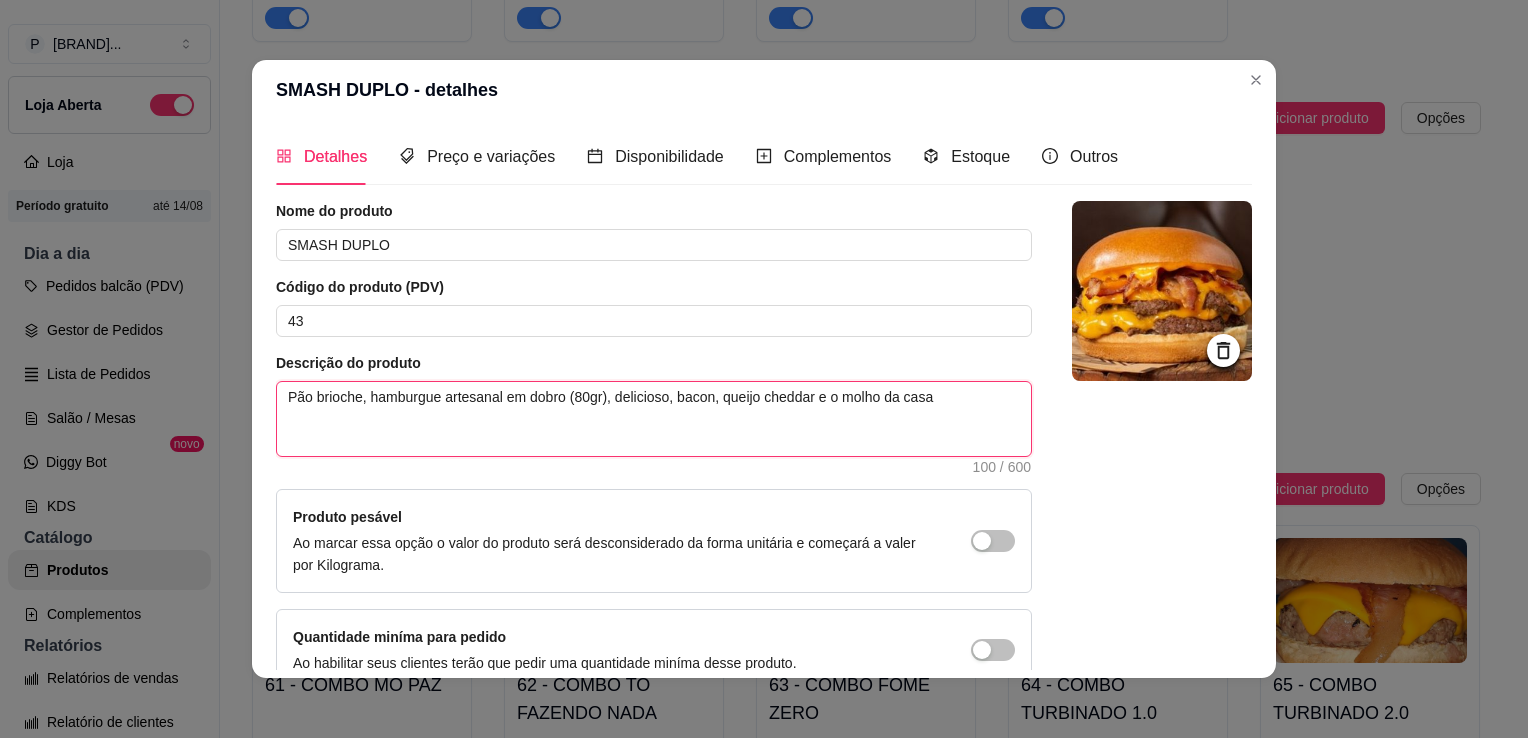 type 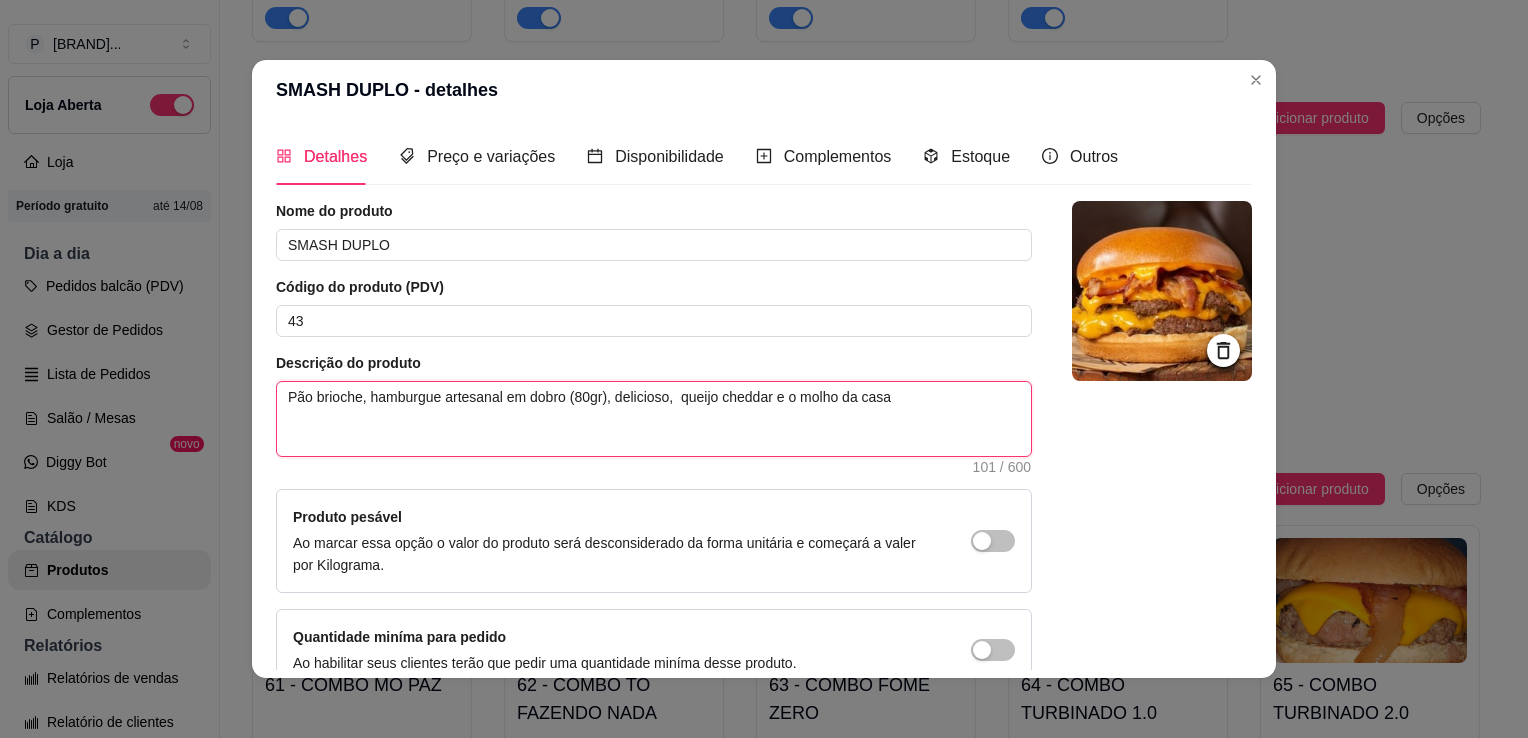type 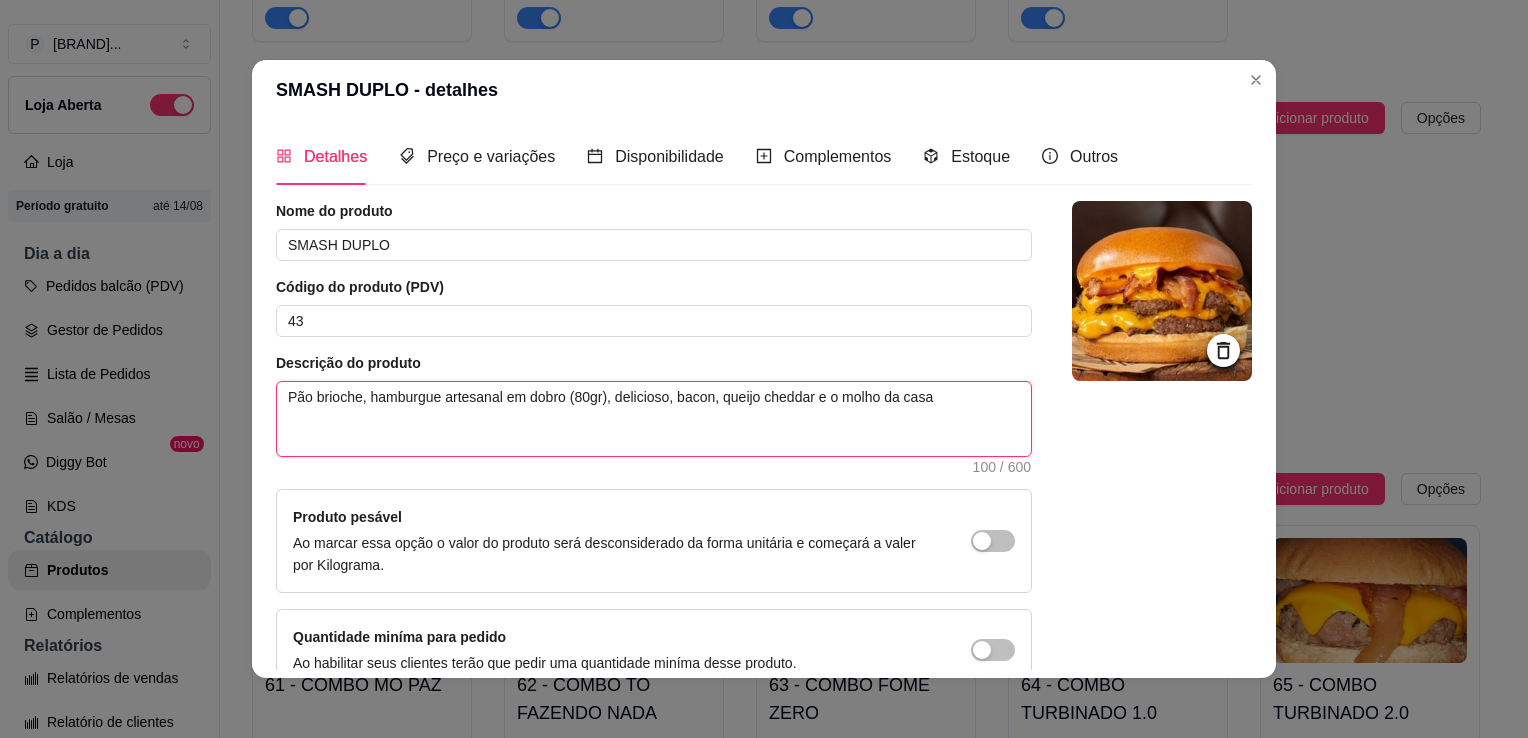 type on "Pão brioche, hamburgue artesanal em dobro (80gr), delicioso, bacon, queijo cheddar e o molho da casa" 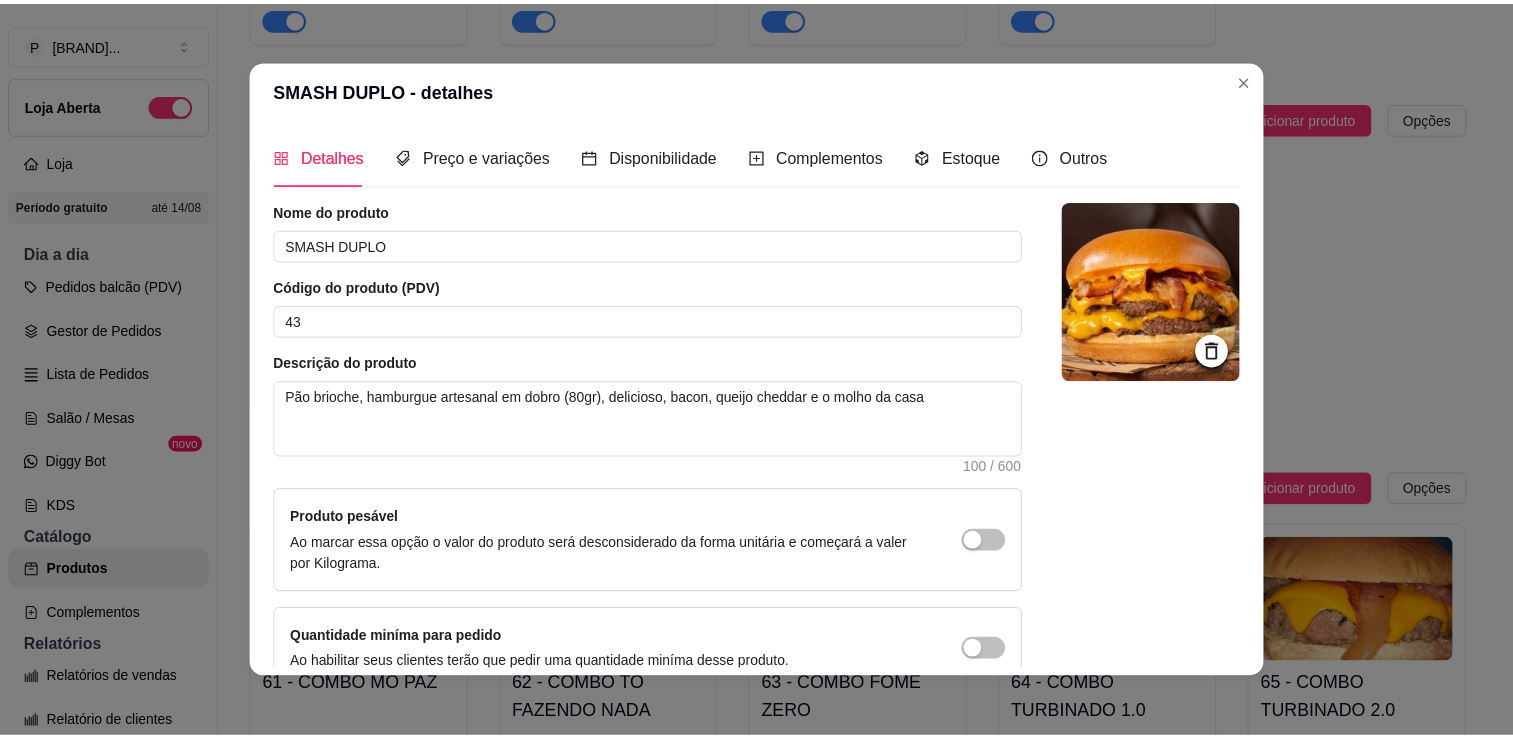 scroll, scrollTop: 107, scrollLeft: 0, axis: vertical 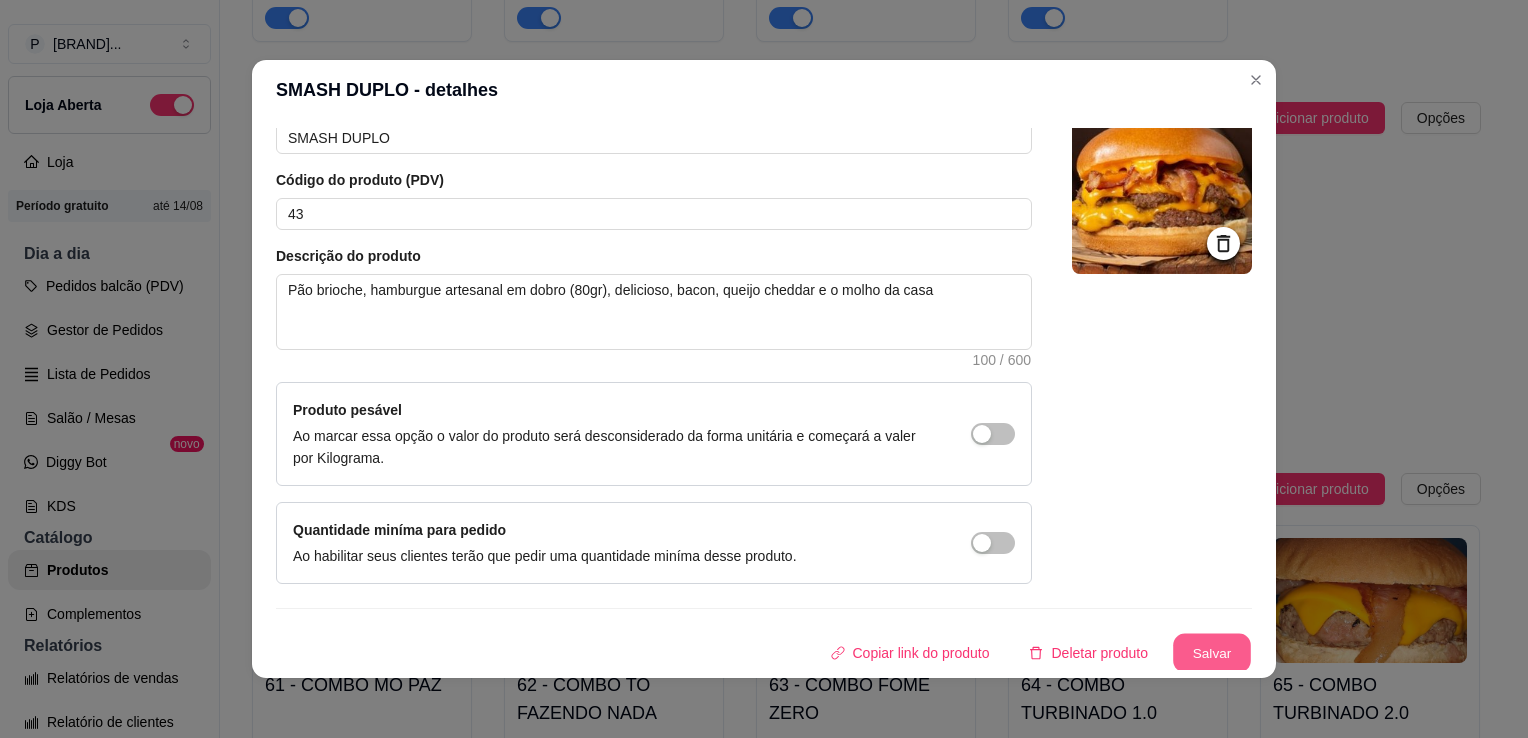click on "Salvar" at bounding box center [1212, 653] 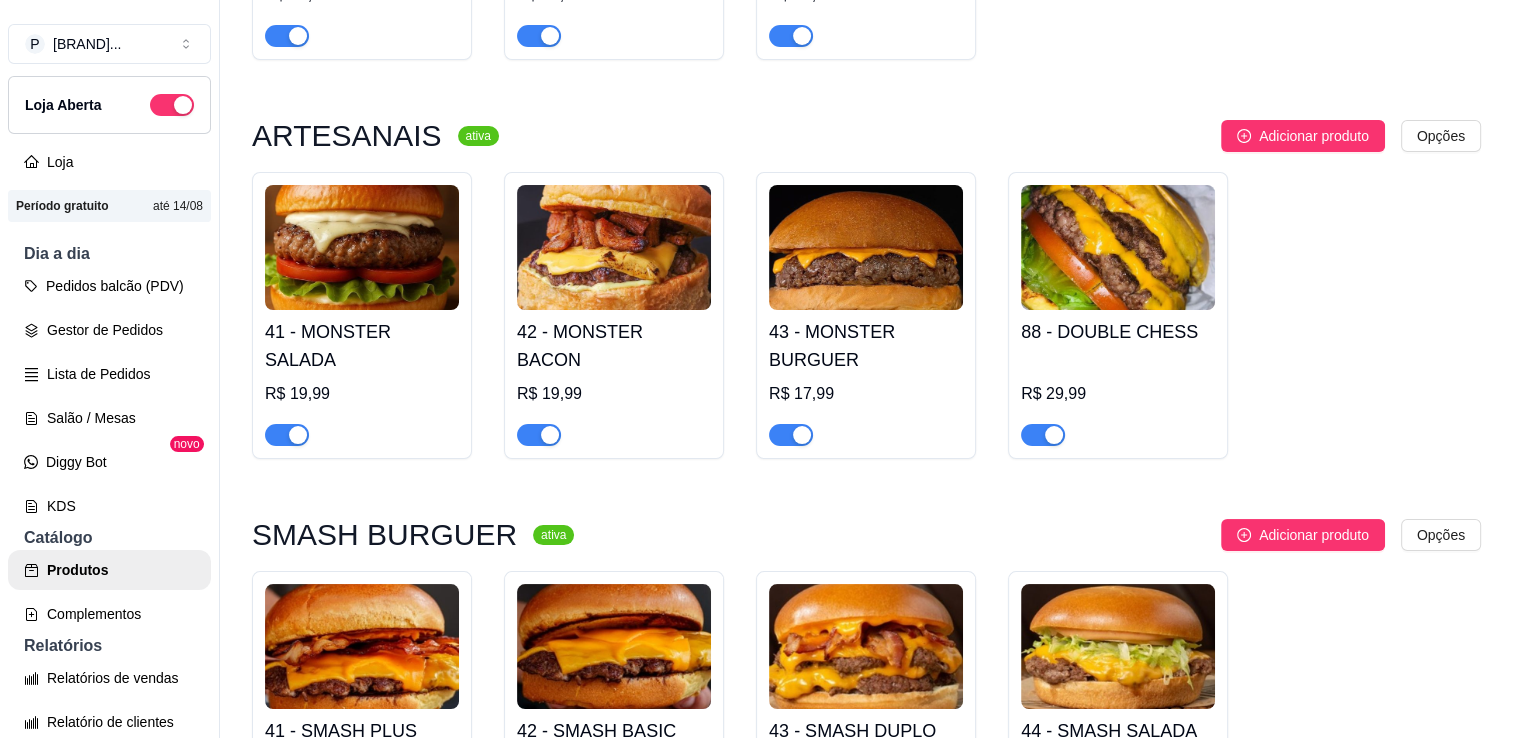 scroll, scrollTop: 443, scrollLeft: 0, axis: vertical 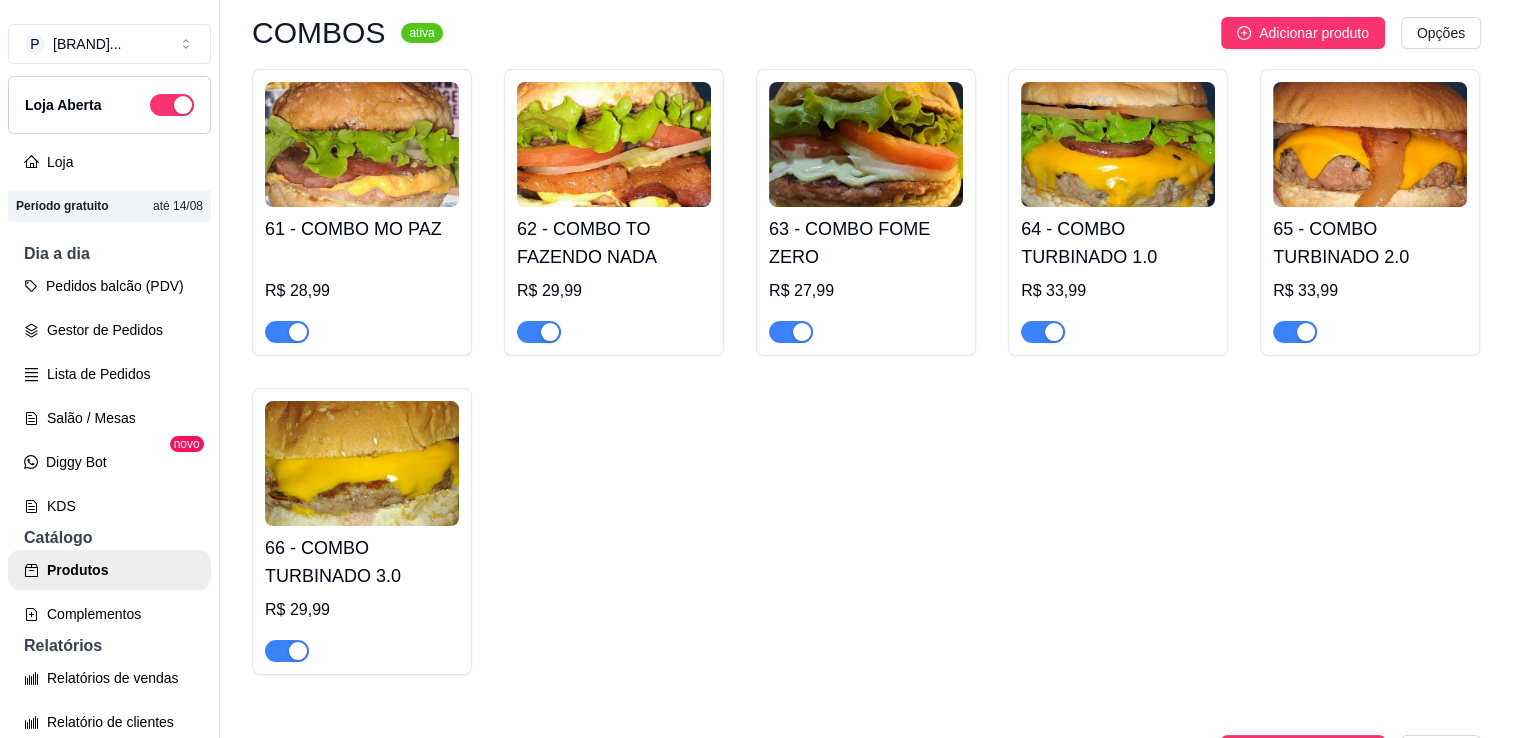 click on "HAMBURGUER INDUSTRIAIS ativa Adicionar produto Opções 01 - X-CALABRESA   R$ 12,99 02 - X-BACON   R$ 14,99 03 - X-SALADA   R$ 11,99 ARTESANAIS ativa Adicionar produto Opções 41 - MONSTER SALADA   R$ 19,99 42 - MONSTER BACON   R$ 19,99 43 - MONSTER BURGUER   R$ 17,99 88 - DOUBLE CHESS   R$ 29,99 SMASH BURGUER ativa Adicionar produto Opções 41 - SMASH PLUS   R$ 16,99 42 - SMASH BASIC   R$ 14,99 43 - SMASH DUPLO   R$ 22,99 44 - SMASH SALADA   R$ 16,99 COMBOS ativa Adicionar produto Opções 61 - COMBO MO PAZ   R$ 28,99 62 - COMBO TO FAZENDO NADA   R$ 29,99 63 - COMBO FOME ZERO   R$ 27,99 64 - COMBO TURBINADO 1.0   R$ 33,99 65 - COMBO TURBINADO 2.0   R$ 33,99 66 - COMBO TURBINADO 3.0   R$ 29,99 PORÇOES ativa Adicionar produto Opções 30 - BATATA FRITA PREMIUM   R$ 14,99 31 - BATATA FRITA PEQUENA   R$ 9,99 32 - BATATA FRITA GRANDE    R$ 16,99 33 - CALABRESA   R$ 14,99 BEBIDAS ativa Adicionar produto Opções 20 - COCA-COLA 350 ML   R$ 7,00 21 - FANTA LARANJA 350 ML   R$ 6,50" at bounding box center [866, 479] 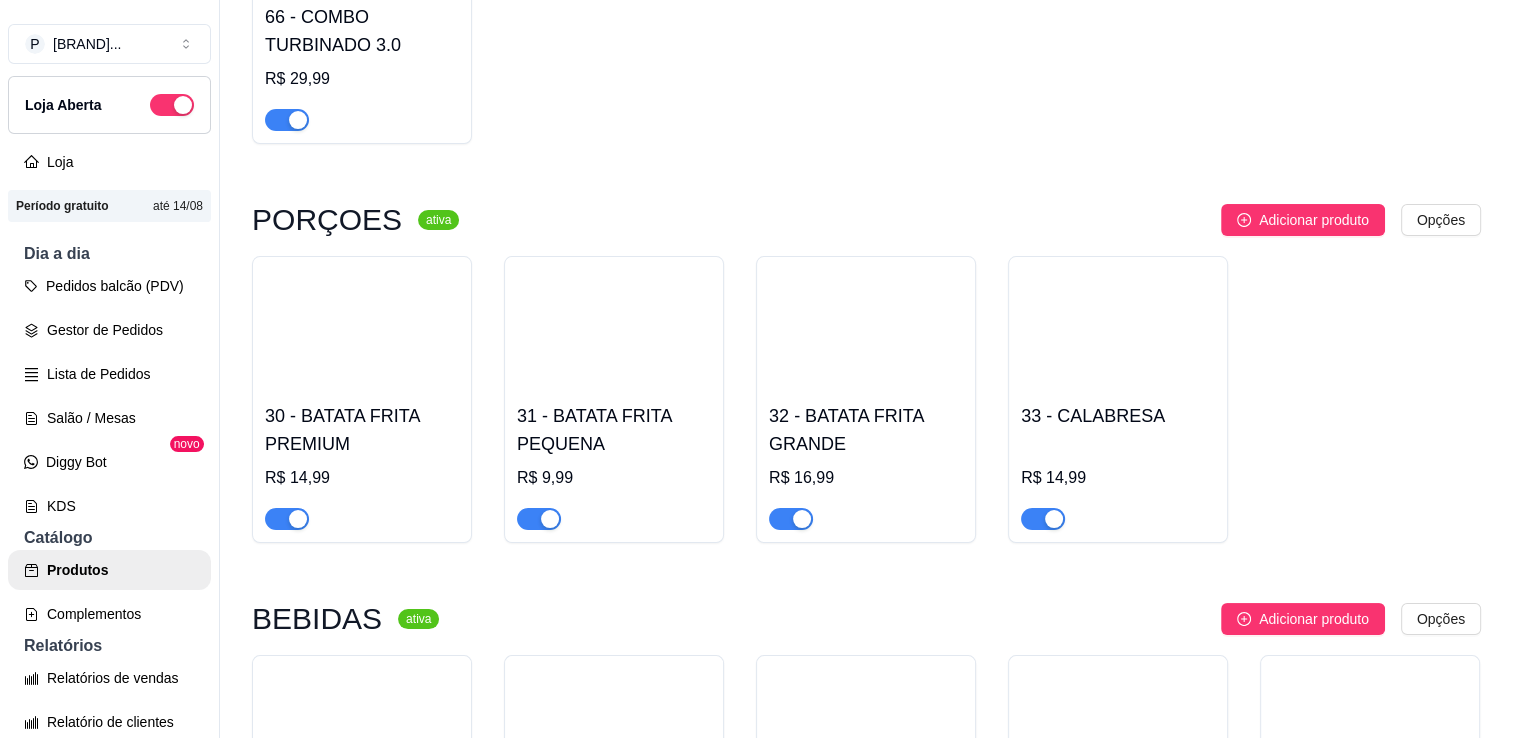 scroll, scrollTop: 1972, scrollLeft: 0, axis: vertical 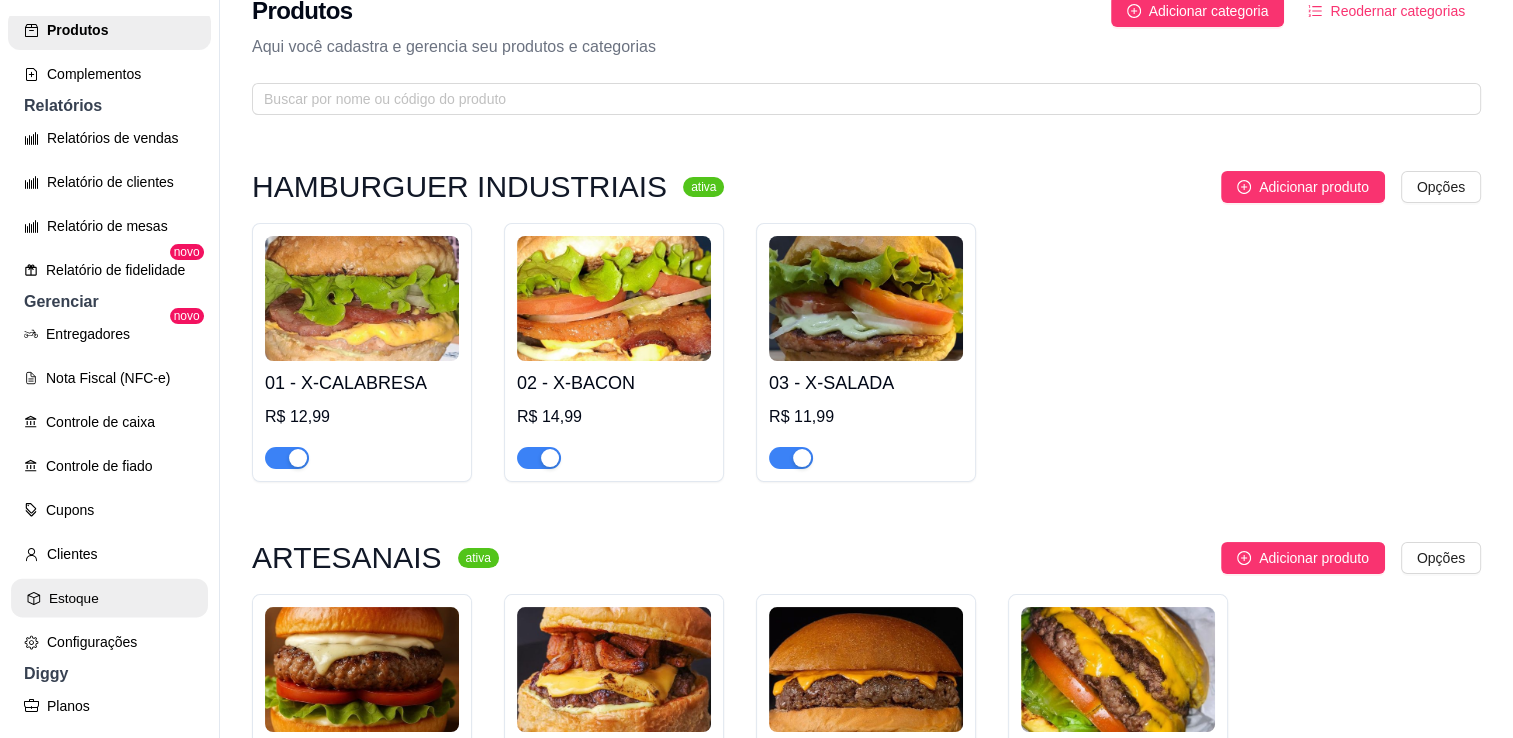 click on "Estoque" at bounding box center (109, 598) 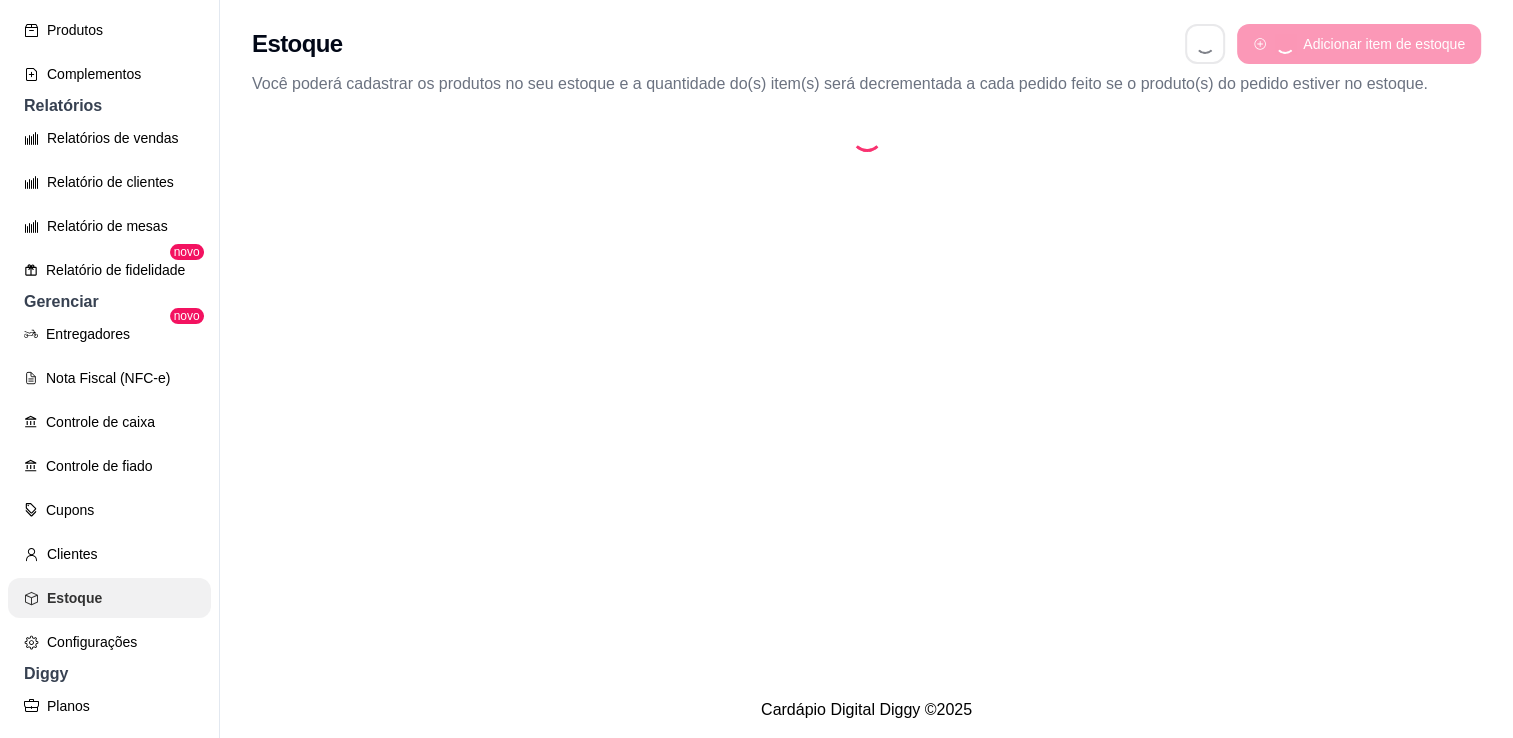 scroll, scrollTop: 0, scrollLeft: 0, axis: both 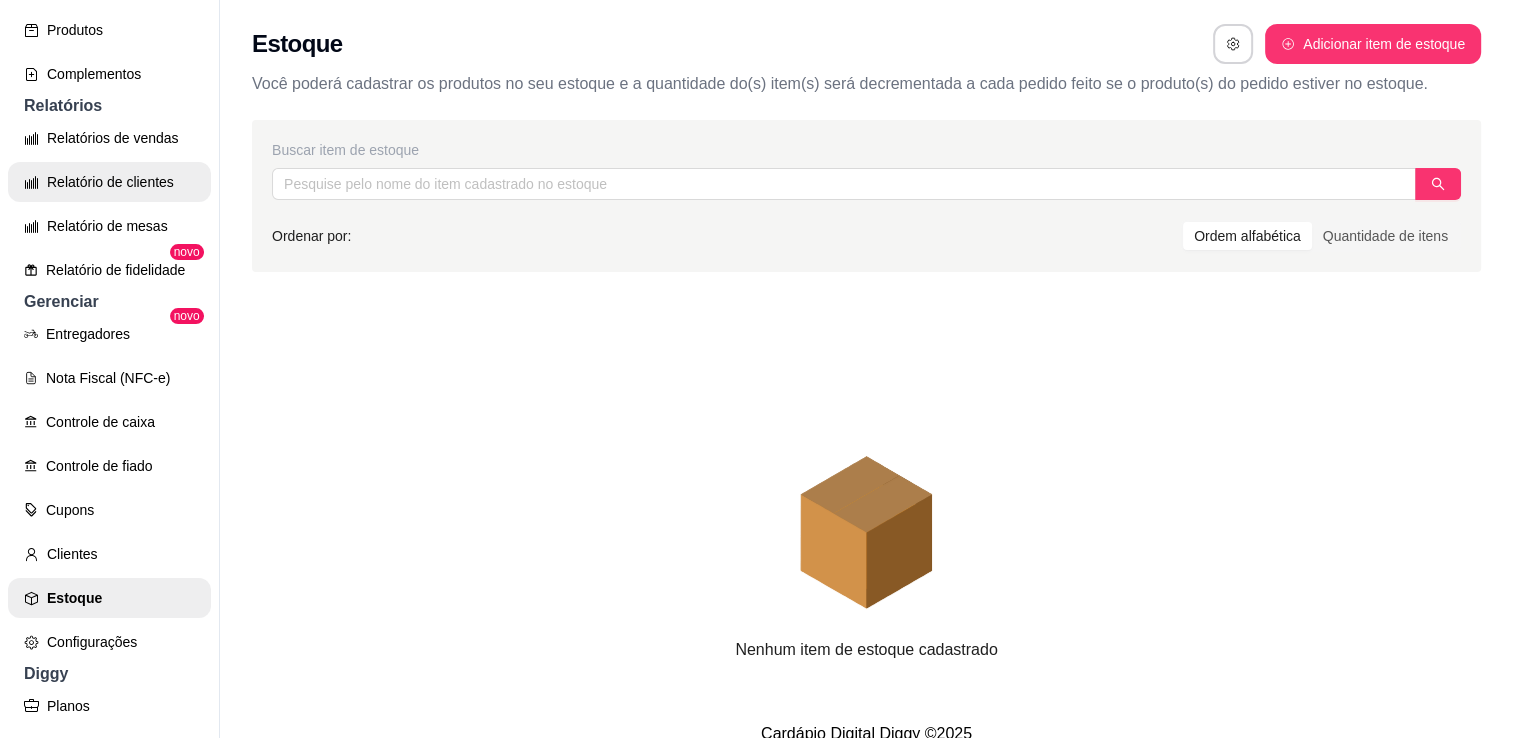 click on "Relatório de clientes" at bounding box center (109, 182) 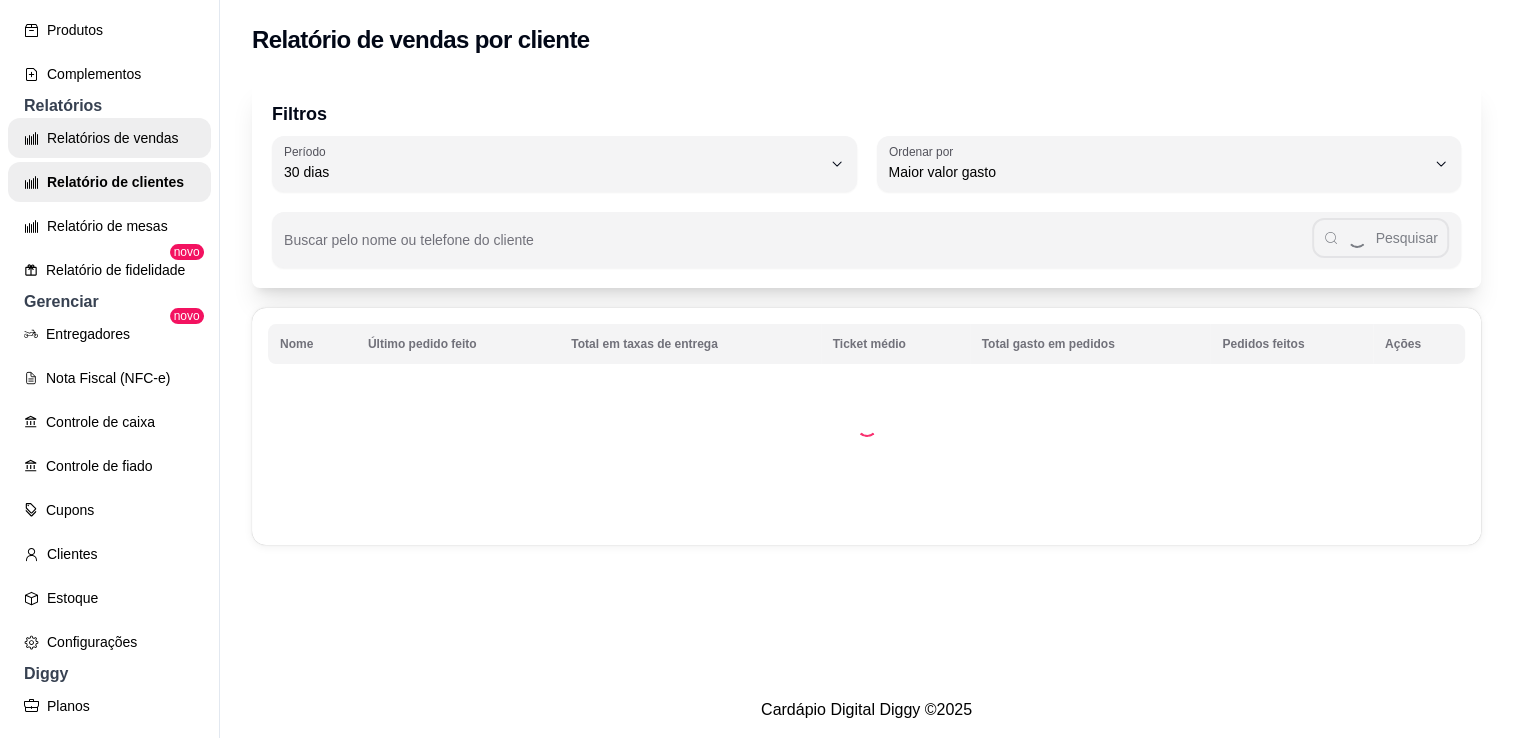 click on "Relatórios de vendas" at bounding box center (109, 138) 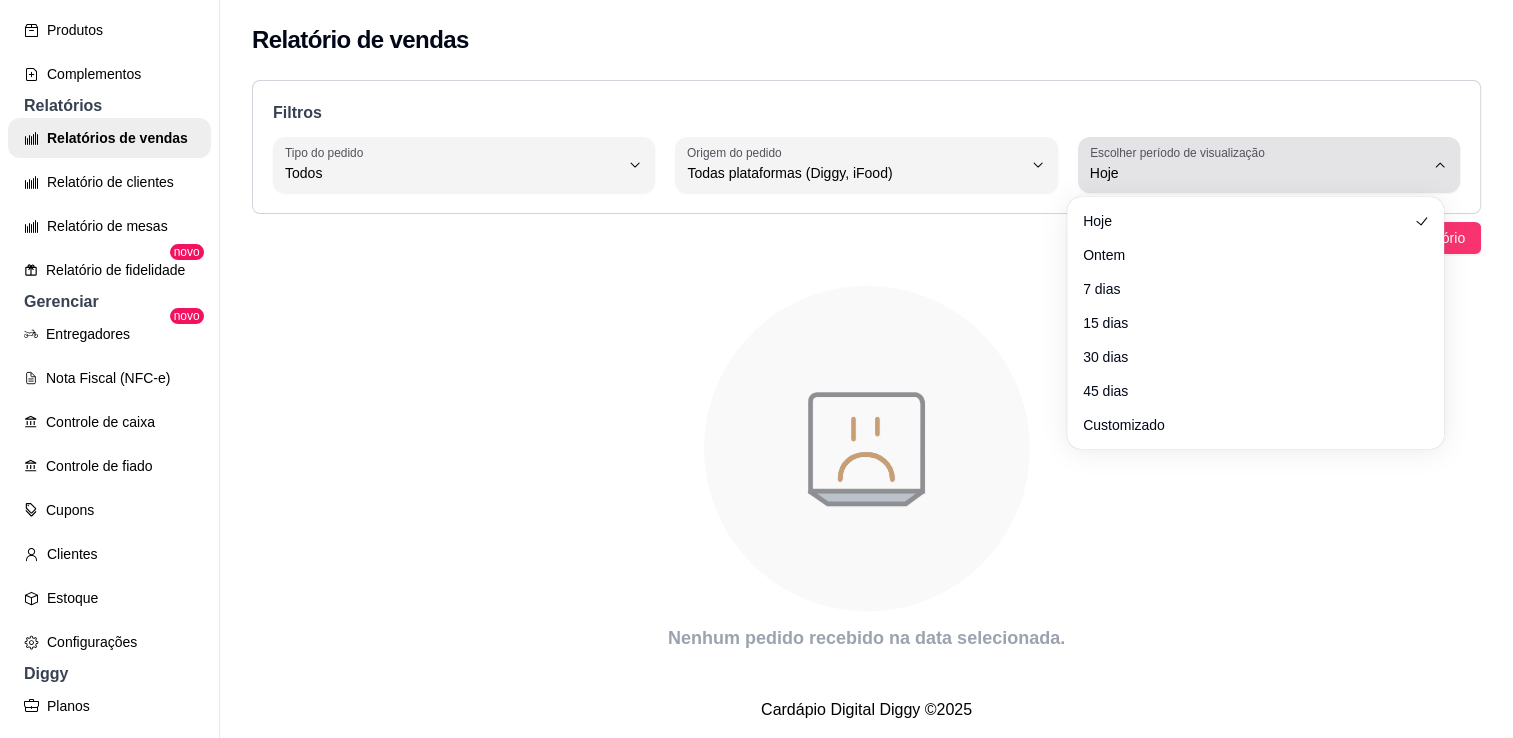 click on "Hoje" at bounding box center [1257, 165] 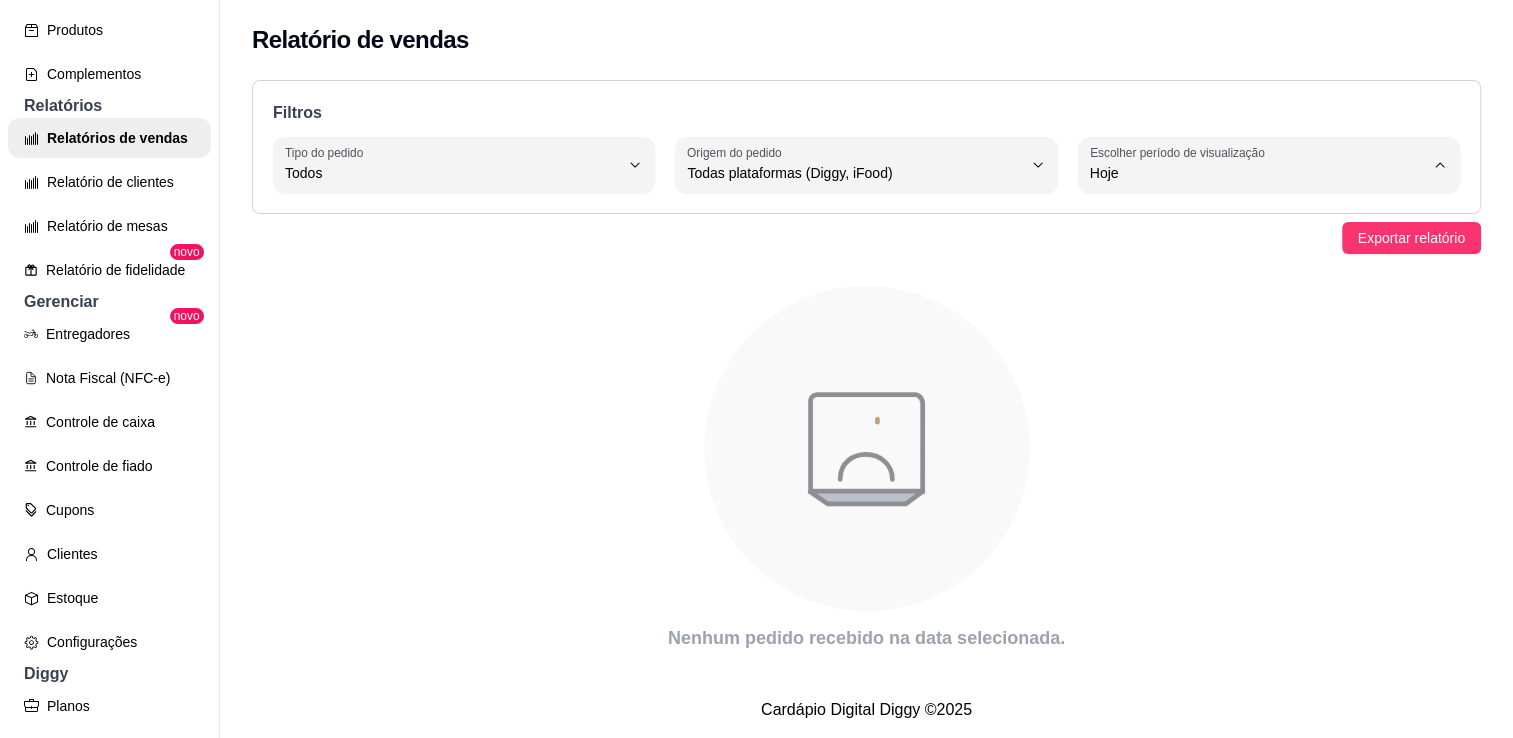 click on "7 dias" at bounding box center (1246, 285) 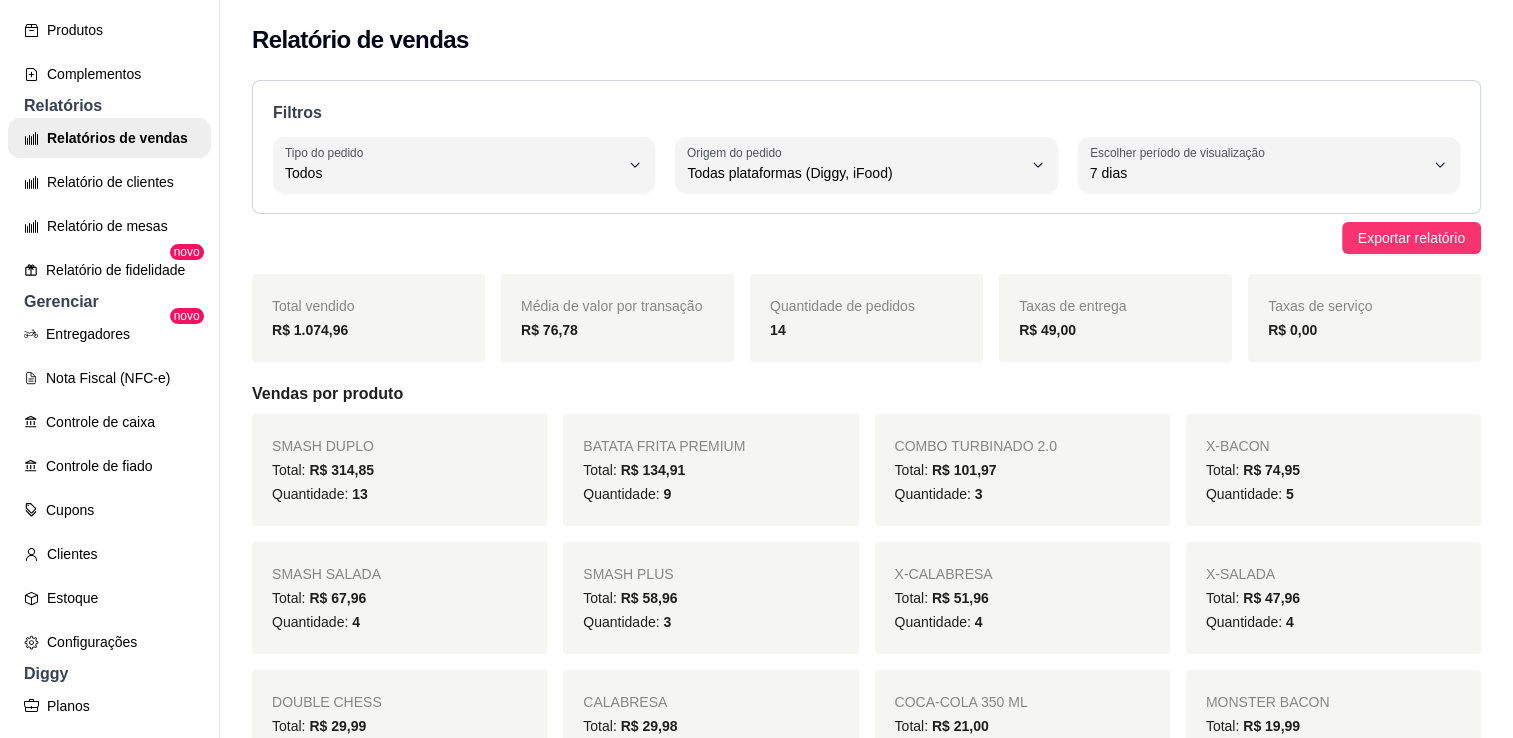 click on "Taxas de entrega R$ 49,00" at bounding box center [1115, 318] 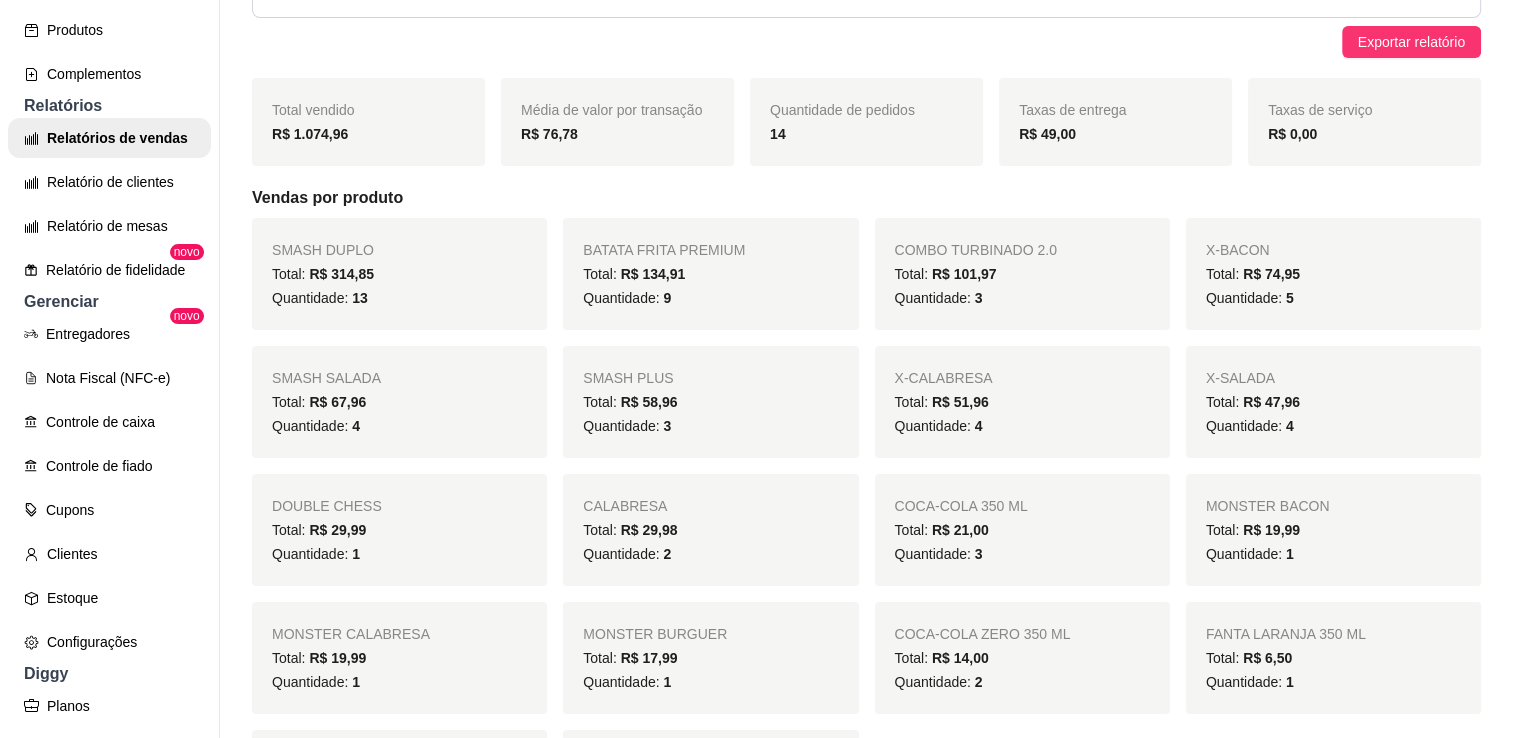 scroll, scrollTop: 255, scrollLeft: 0, axis: vertical 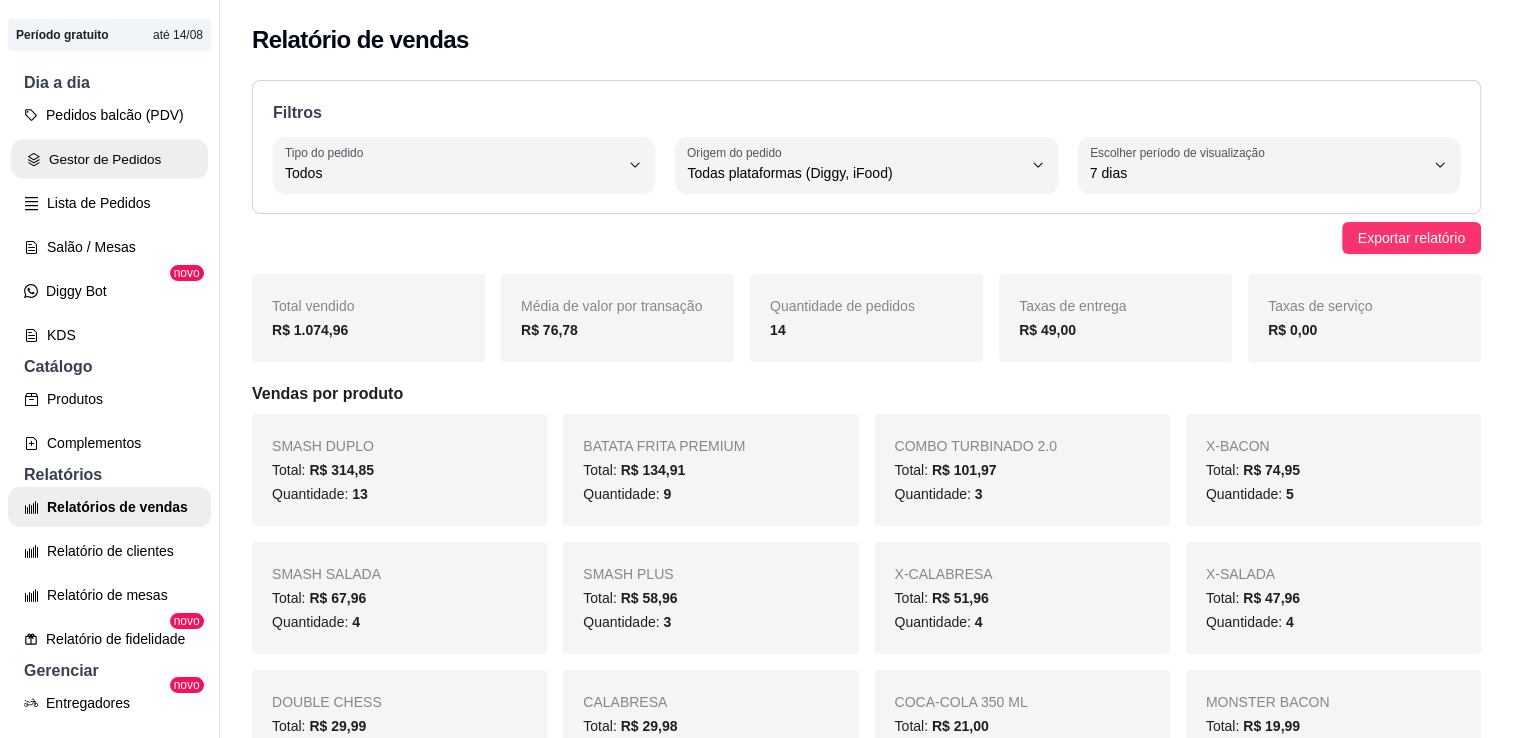 click on "Gestor de Pedidos" at bounding box center (109, 159) 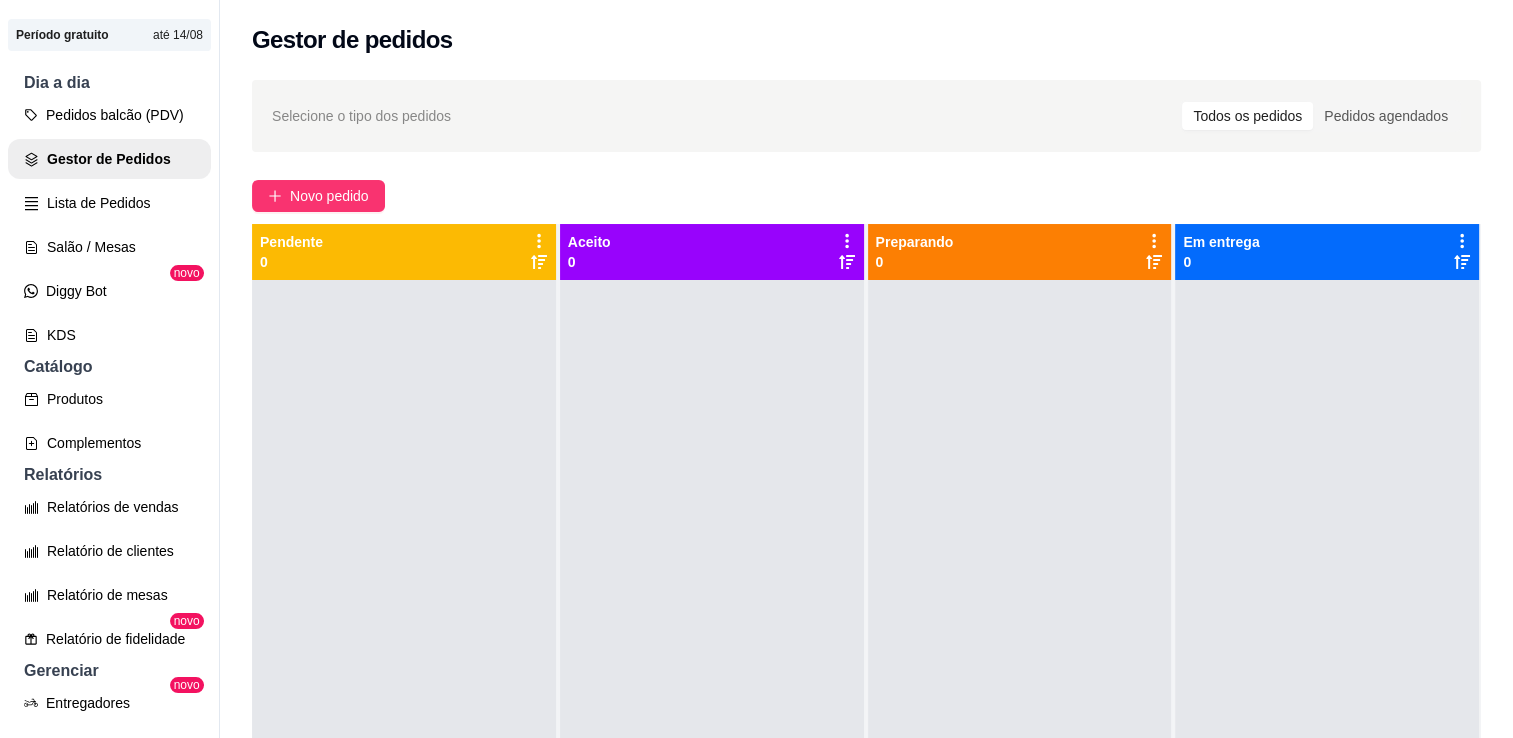 scroll, scrollTop: 32, scrollLeft: 0, axis: vertical 